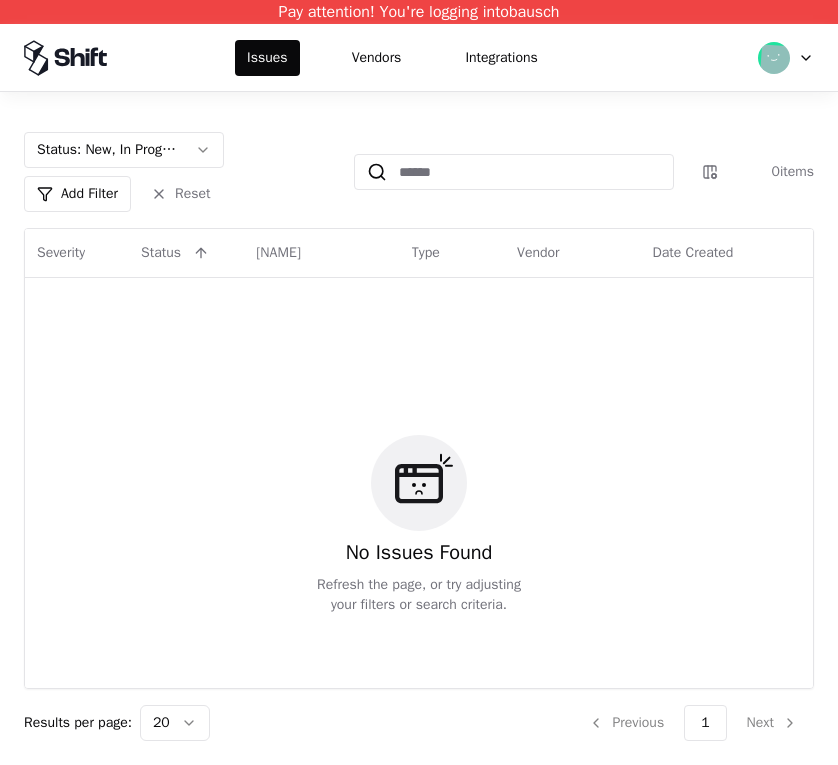 scroll, scrollTop: 0, scrollLeft: 0, axis: both 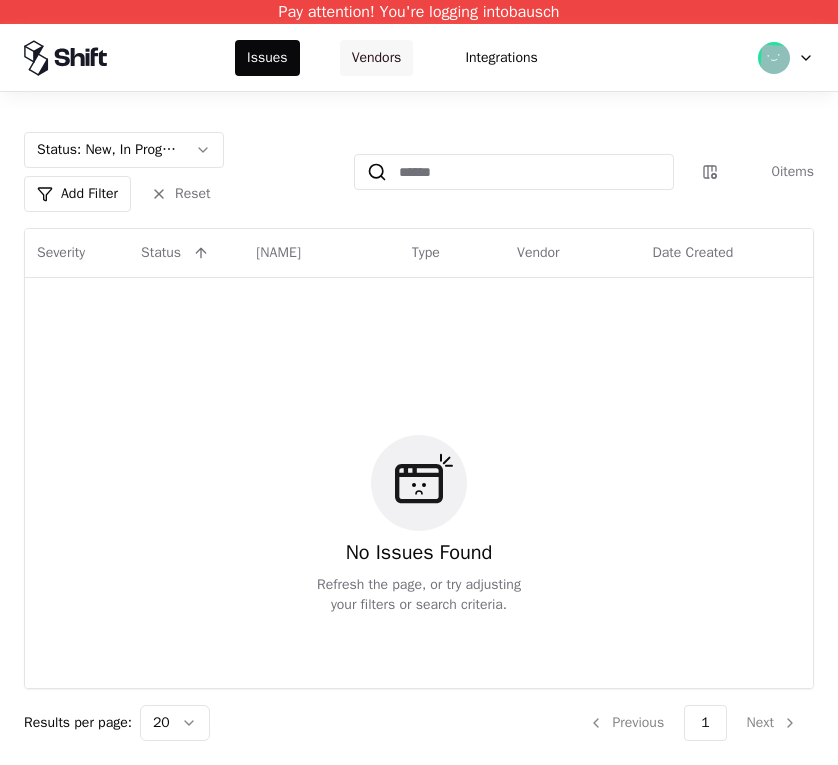 click on "Vendors" at bounding box center [377, 58] 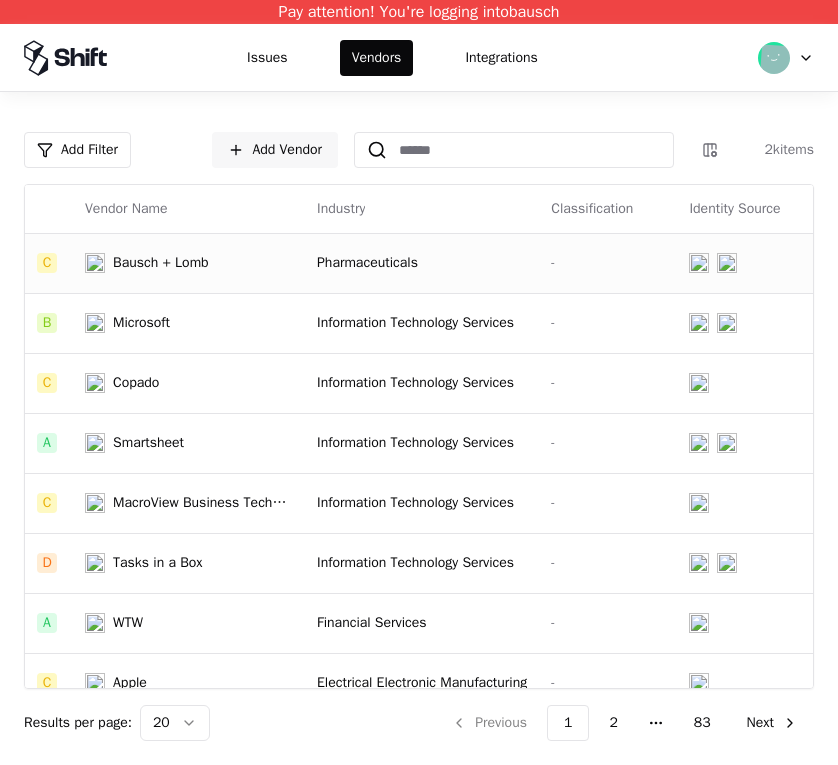 click on "[COMPANY] + Lomb" at bounding box center [189, 263] 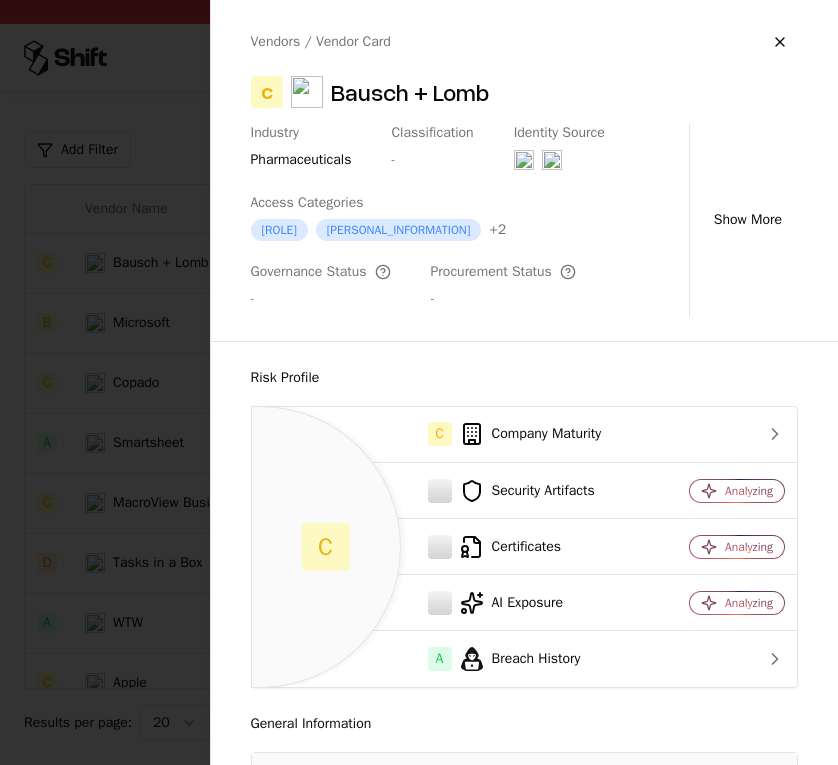 click at bounding box center (419, 382) 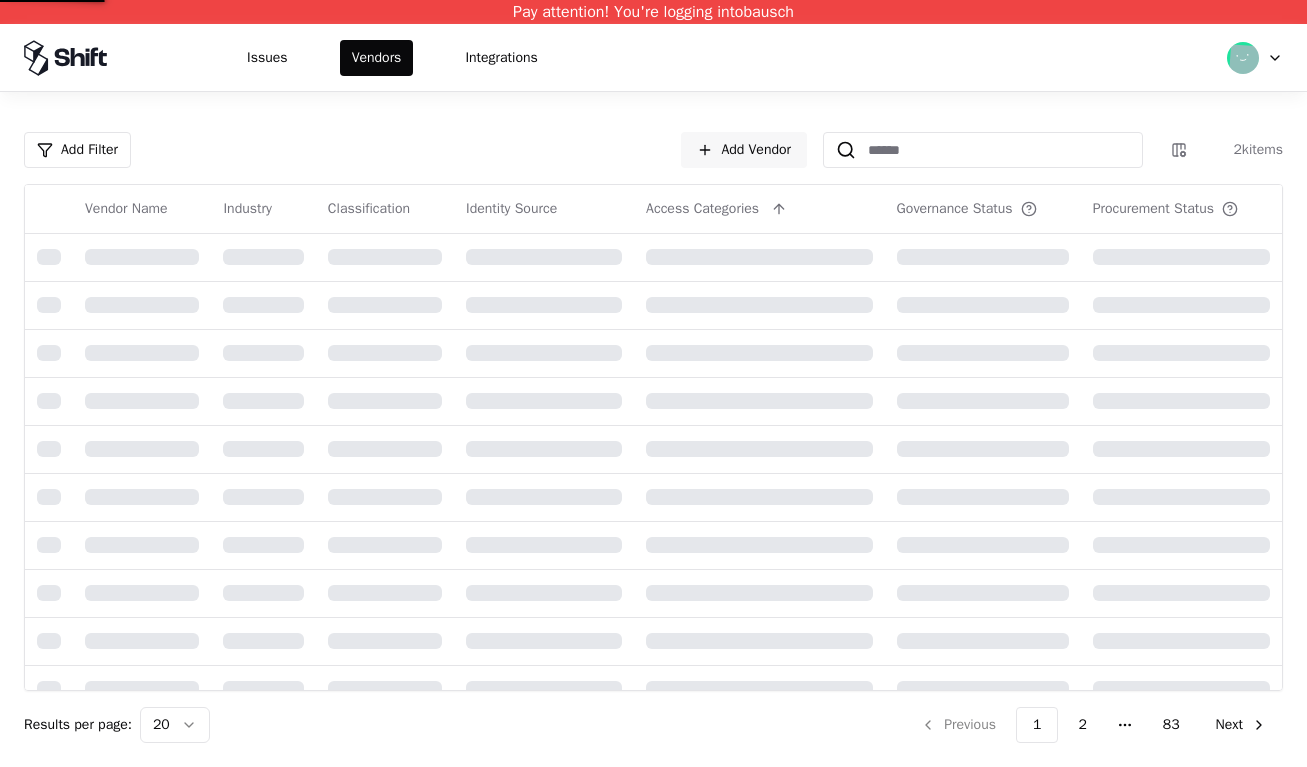 scroll, scrollTop: 0, scrollLeft: 0, axis: both 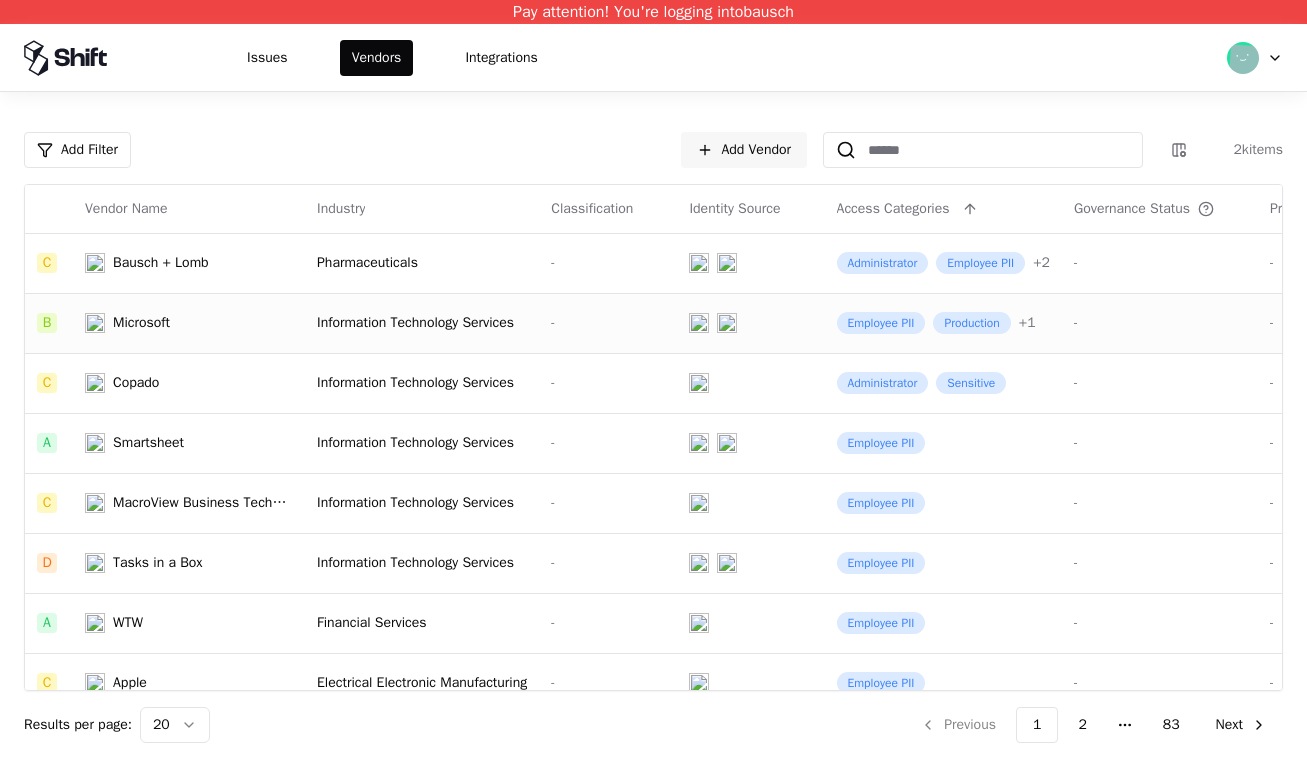 click on "Information Technology Services" 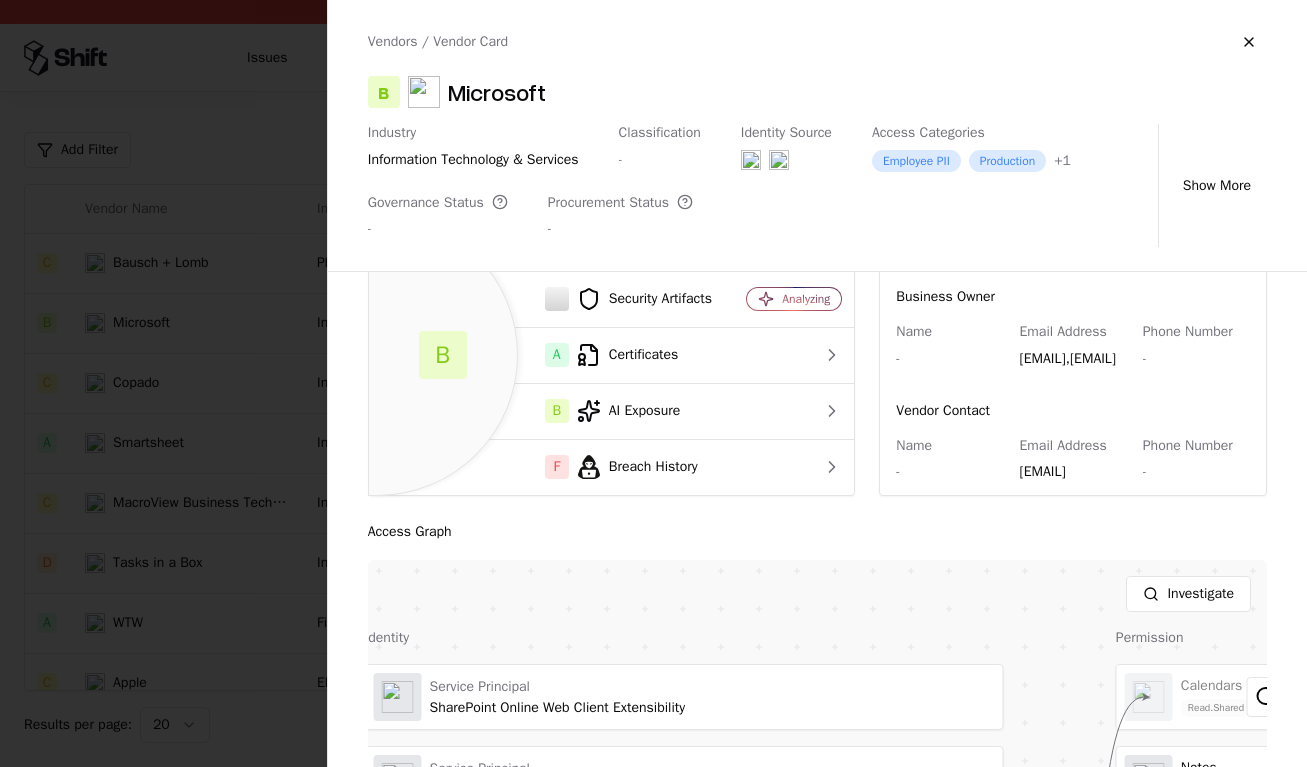 scroll, scrollTop: 412, scrollLeft: 0, axis: vertical 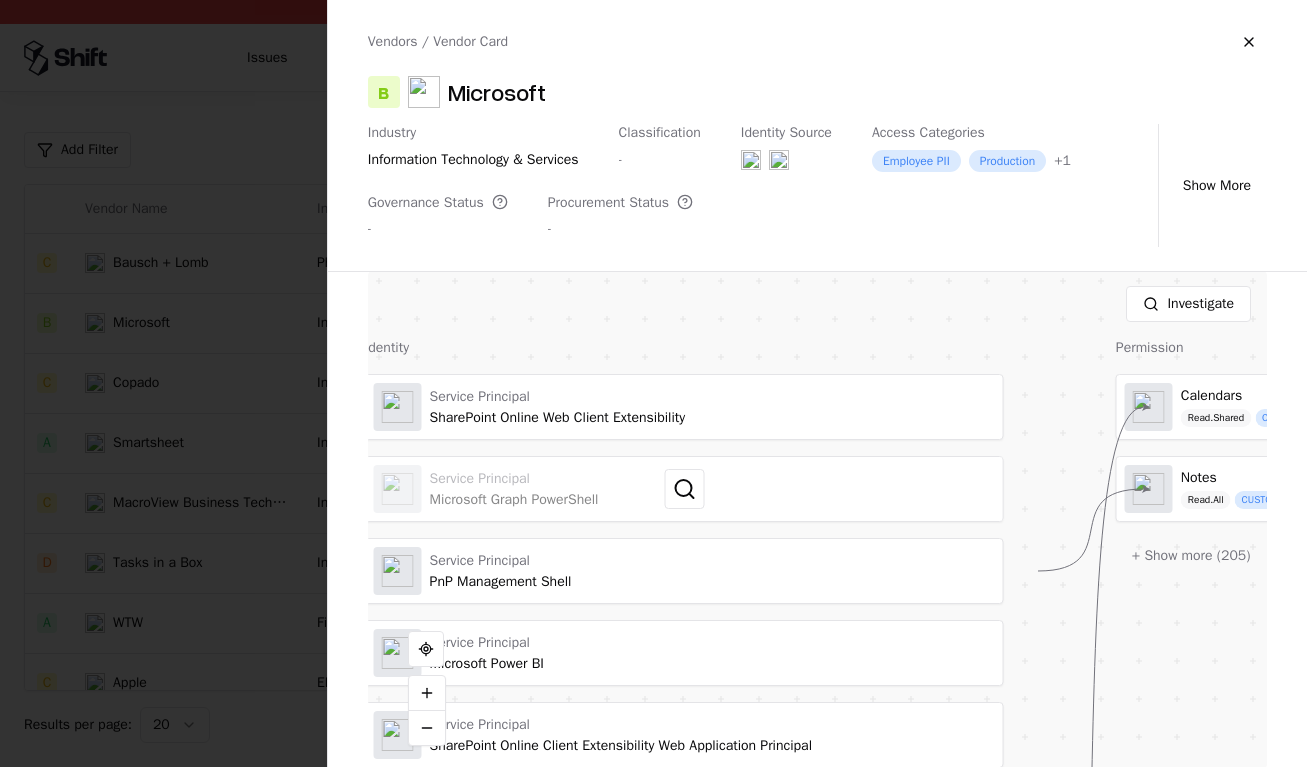 click at bounding box center (684, 489) 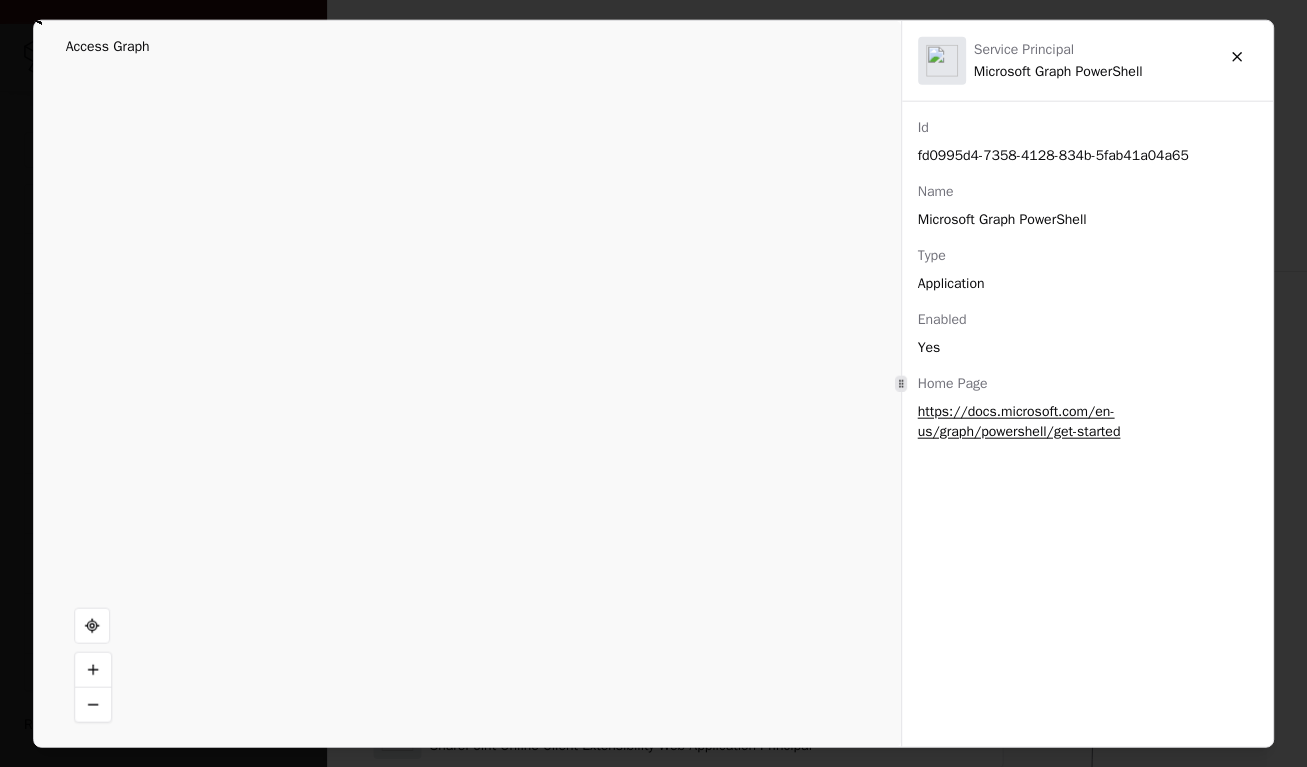 click on "Application" at bounding box center [1088, 283] 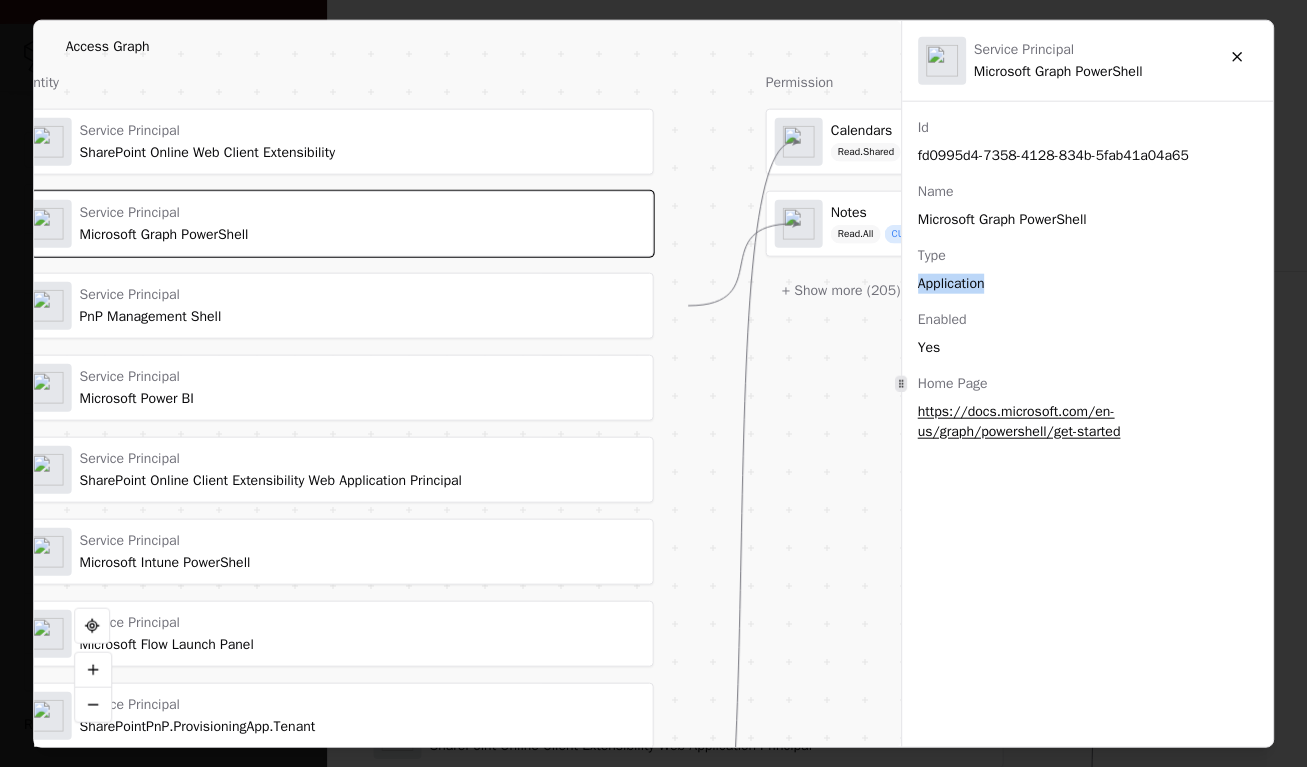 click on "Application" at bounding box center (1088, 283) 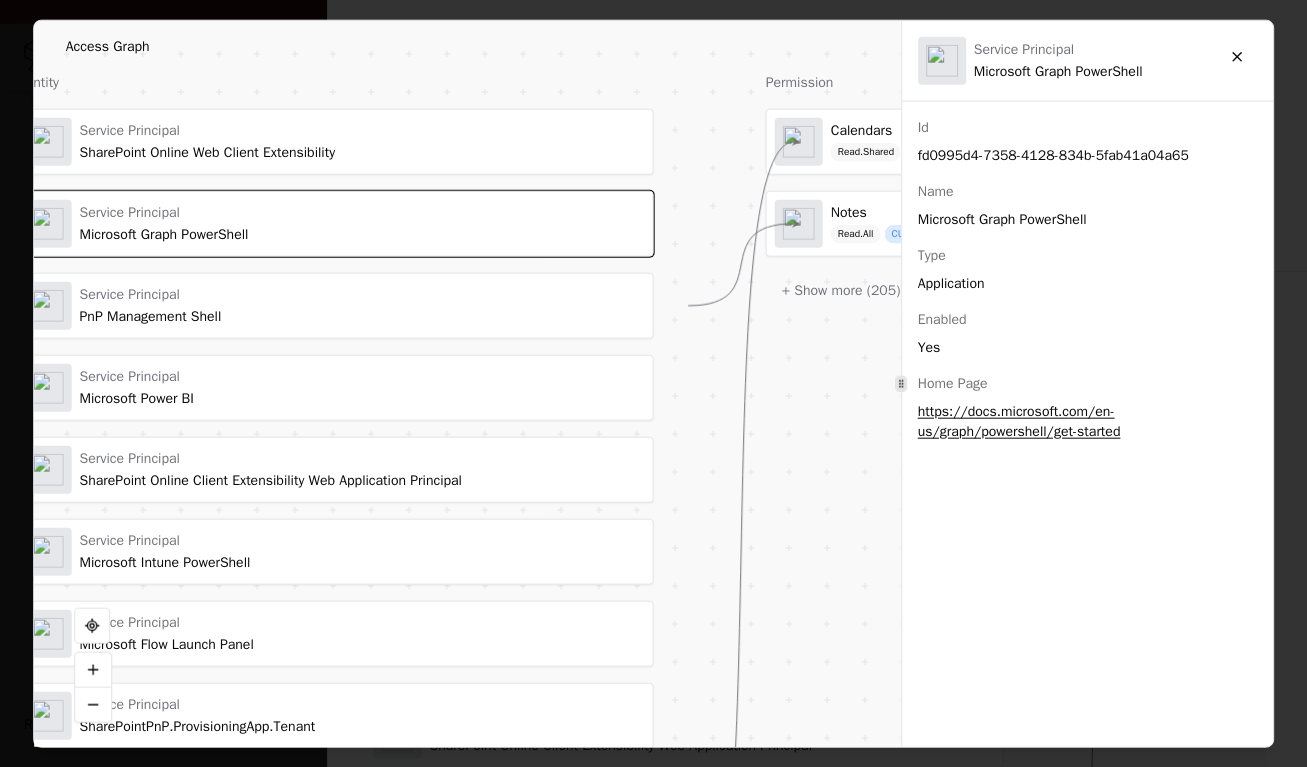 click on "Service Principal SharePoint Online Web Client Extensibility" at bounding box center (334, 141) 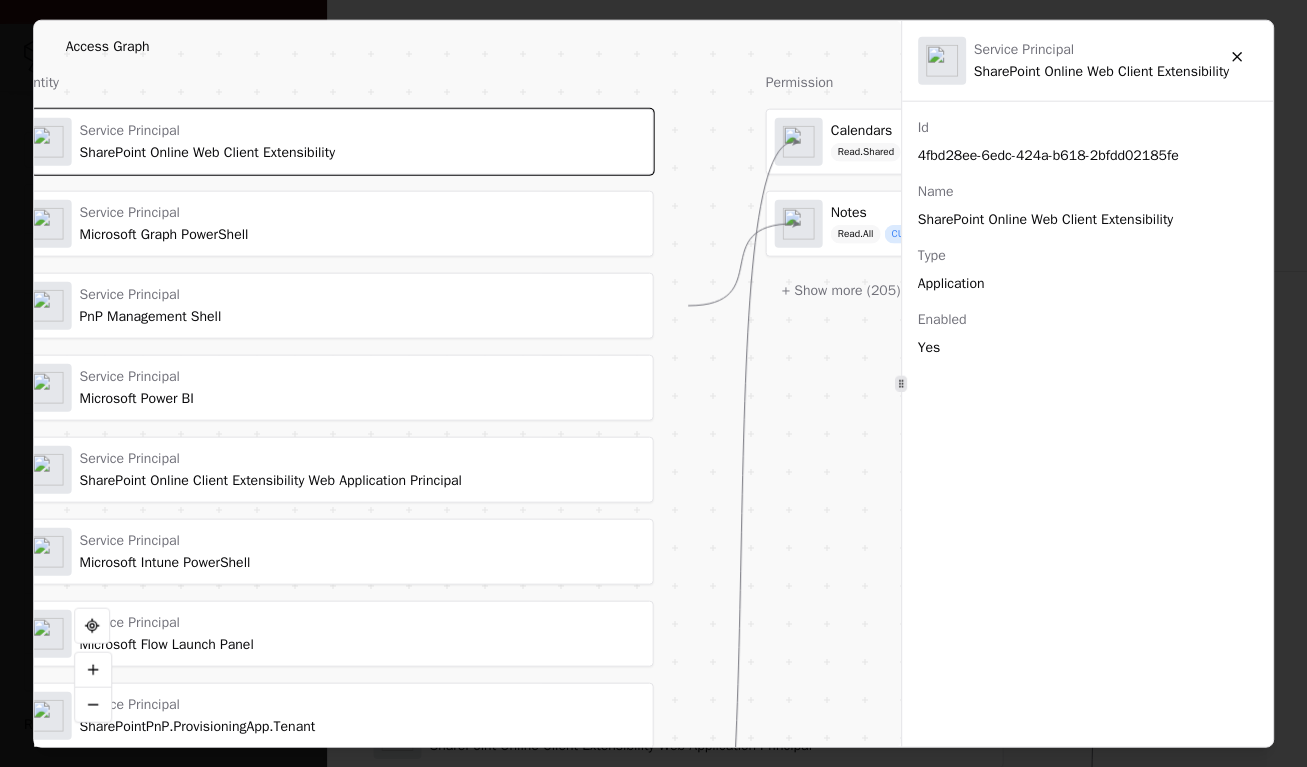 click on "Service Principal SharePoint Online Client Extensibility Web Application Principal" at bounding box center [334, 469] 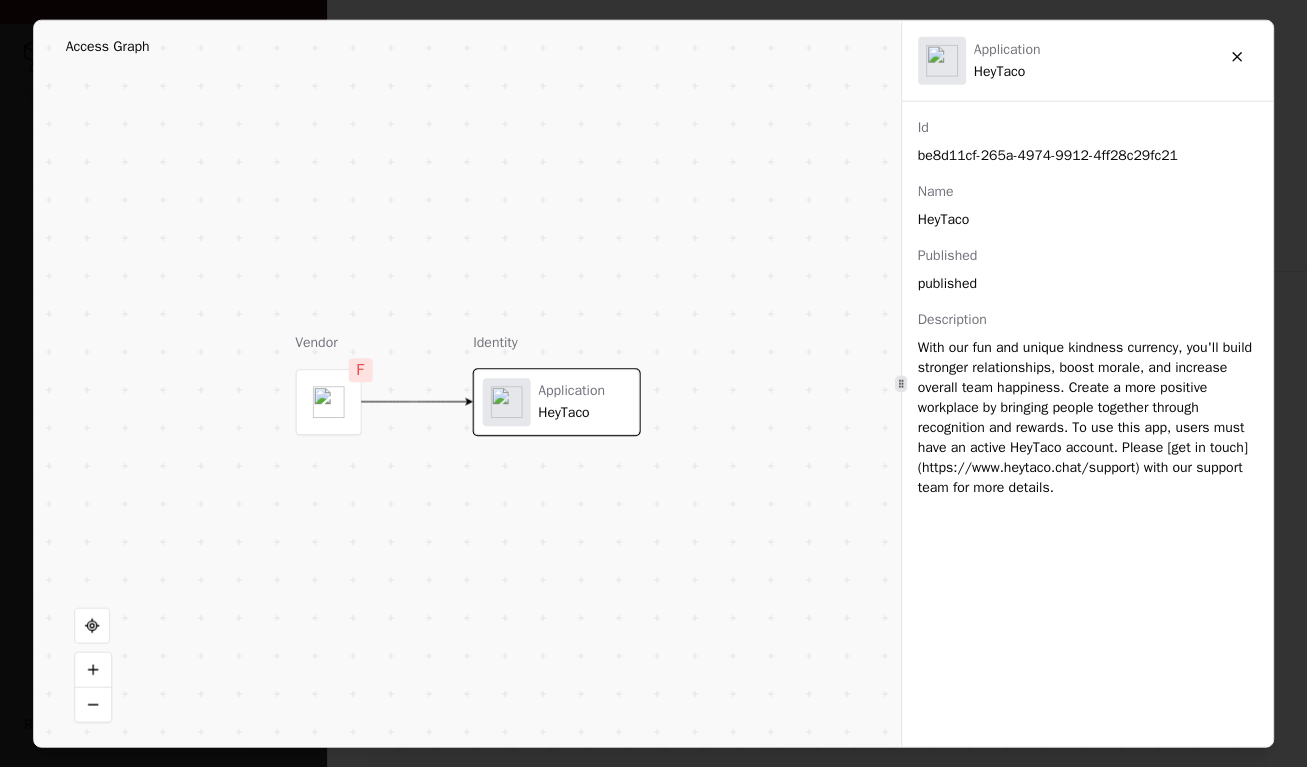 scroll, scrollTop: 0, scrollLeft: 0, axis: both 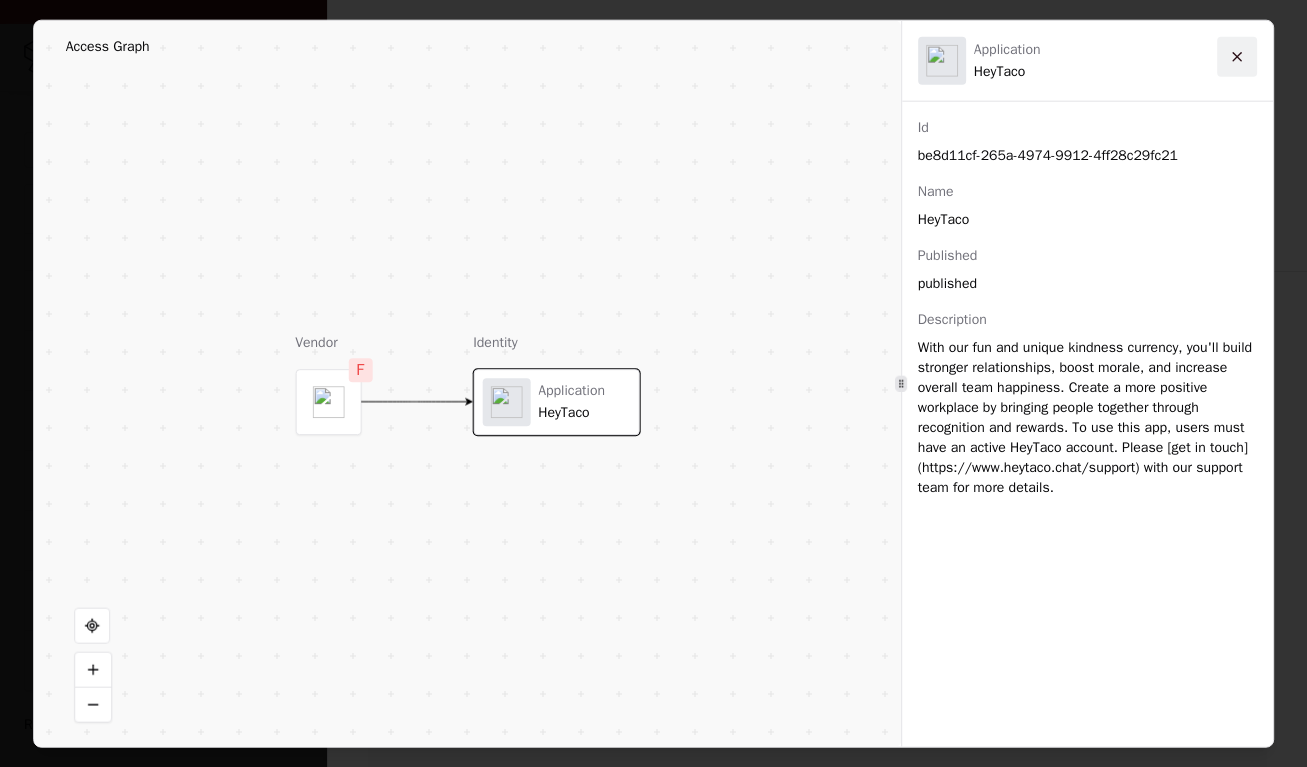 click at bounding box center [1237, 56] 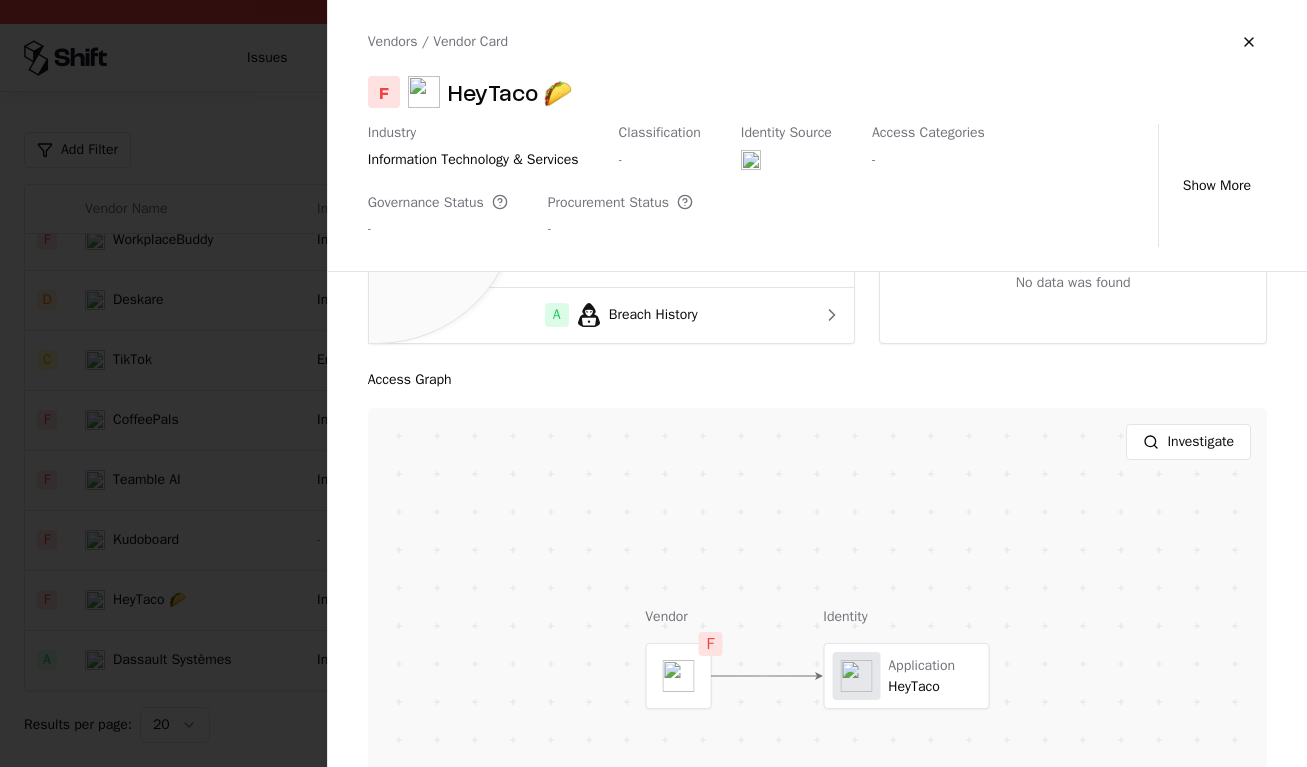 click on "HeyTaco 🌮" at bounding box center (510, 92) 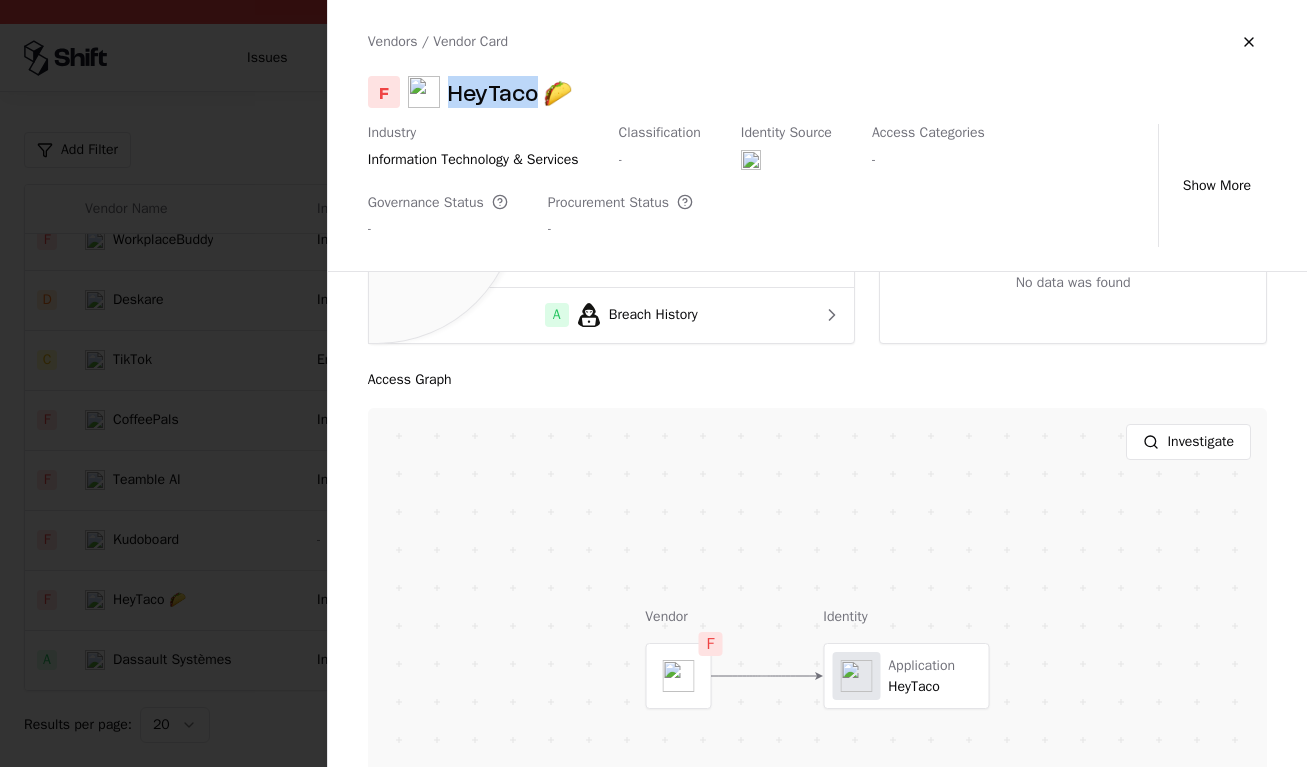 click on "HeyTaco 🌮" at bounding box center [510, 92] 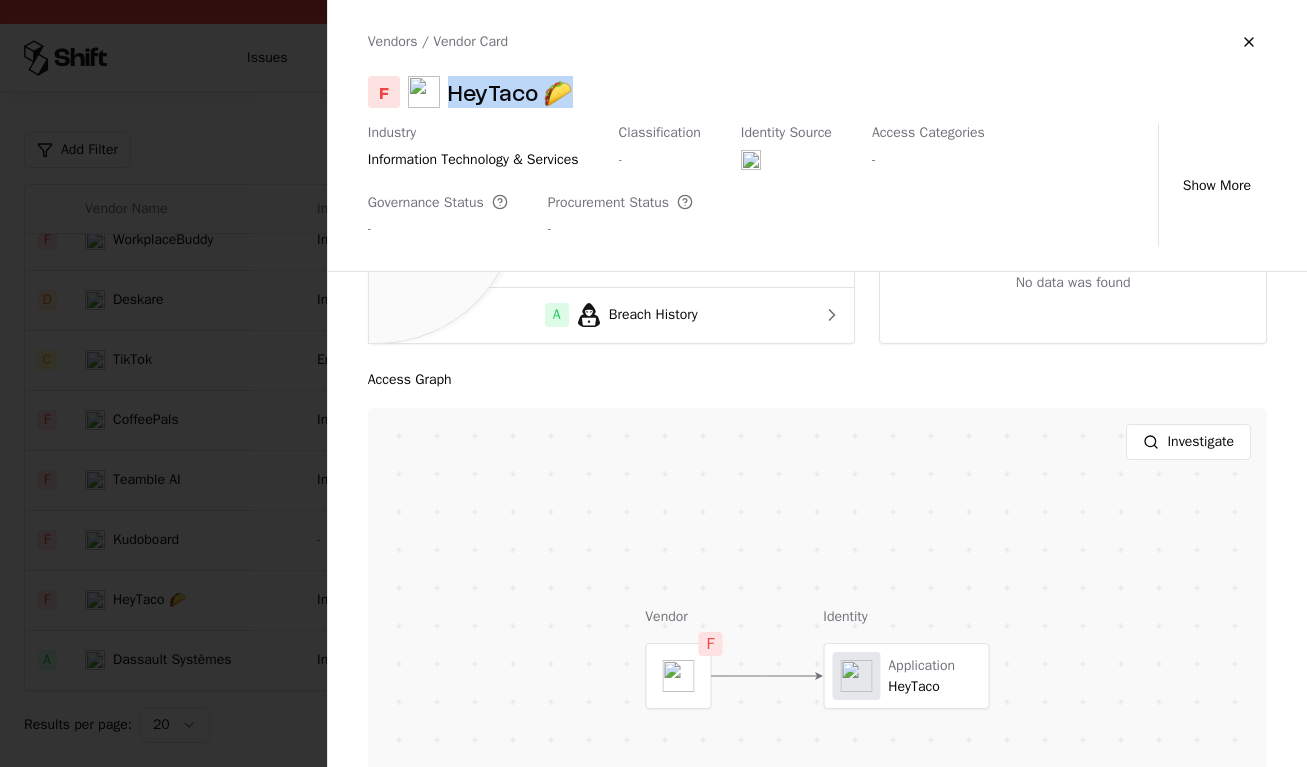 click on "HeyTaco 🌮" at bounding box center [510, 92] 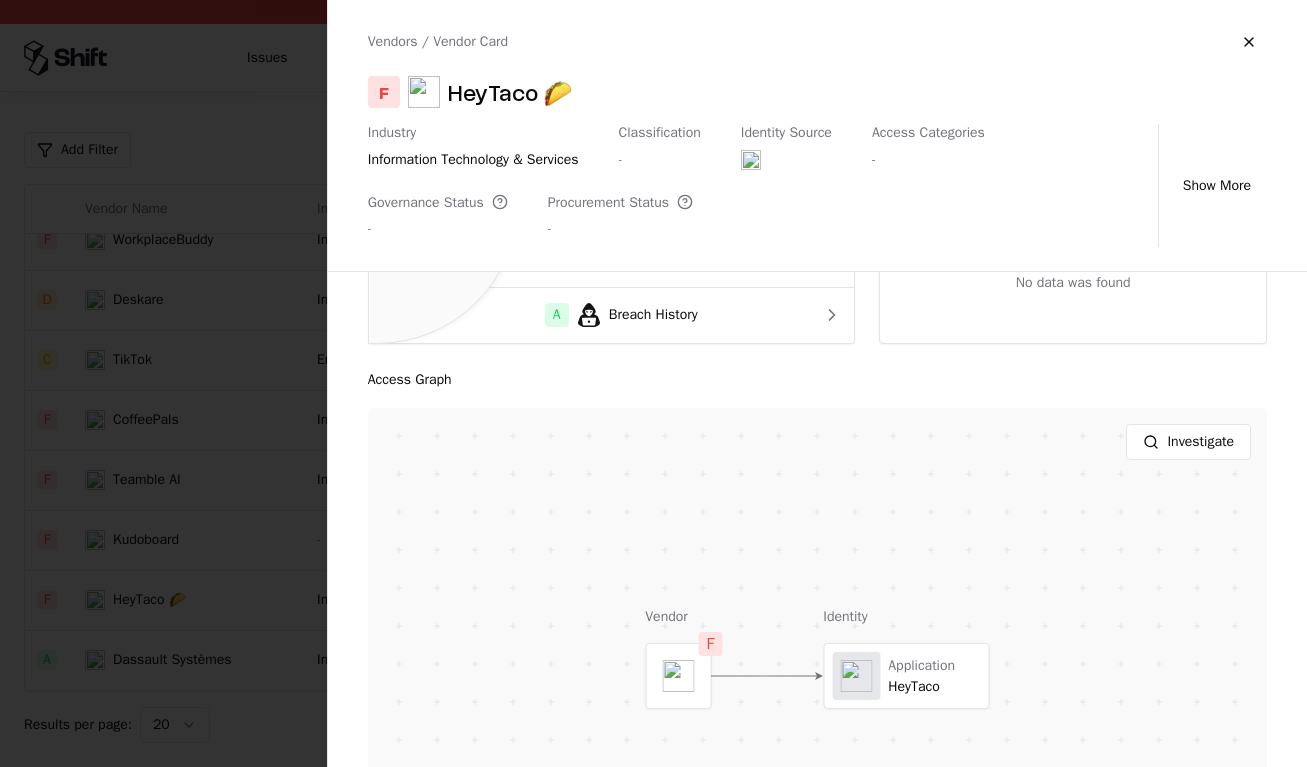 click on "F HeyTaco 🌮" at bounding box center [817, 92] 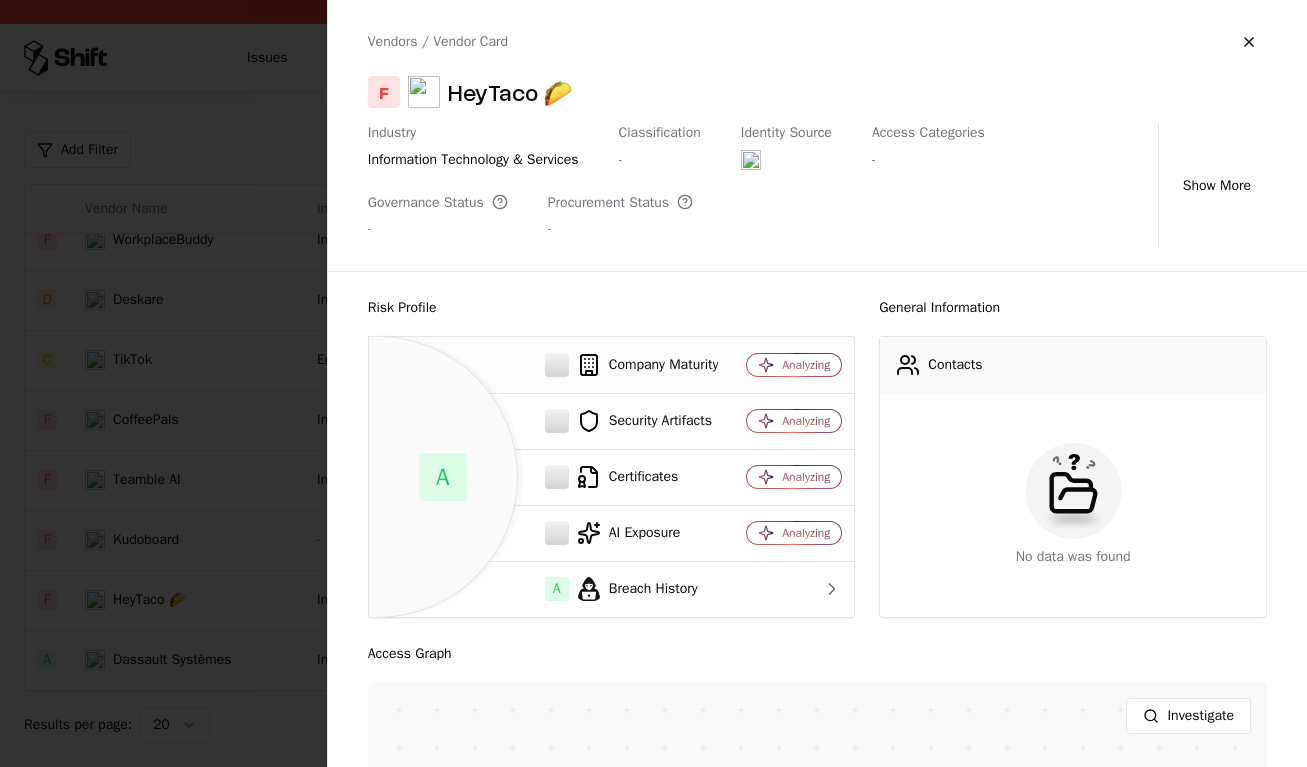 click on "Company Maturity" at bounding box center (552, 365) 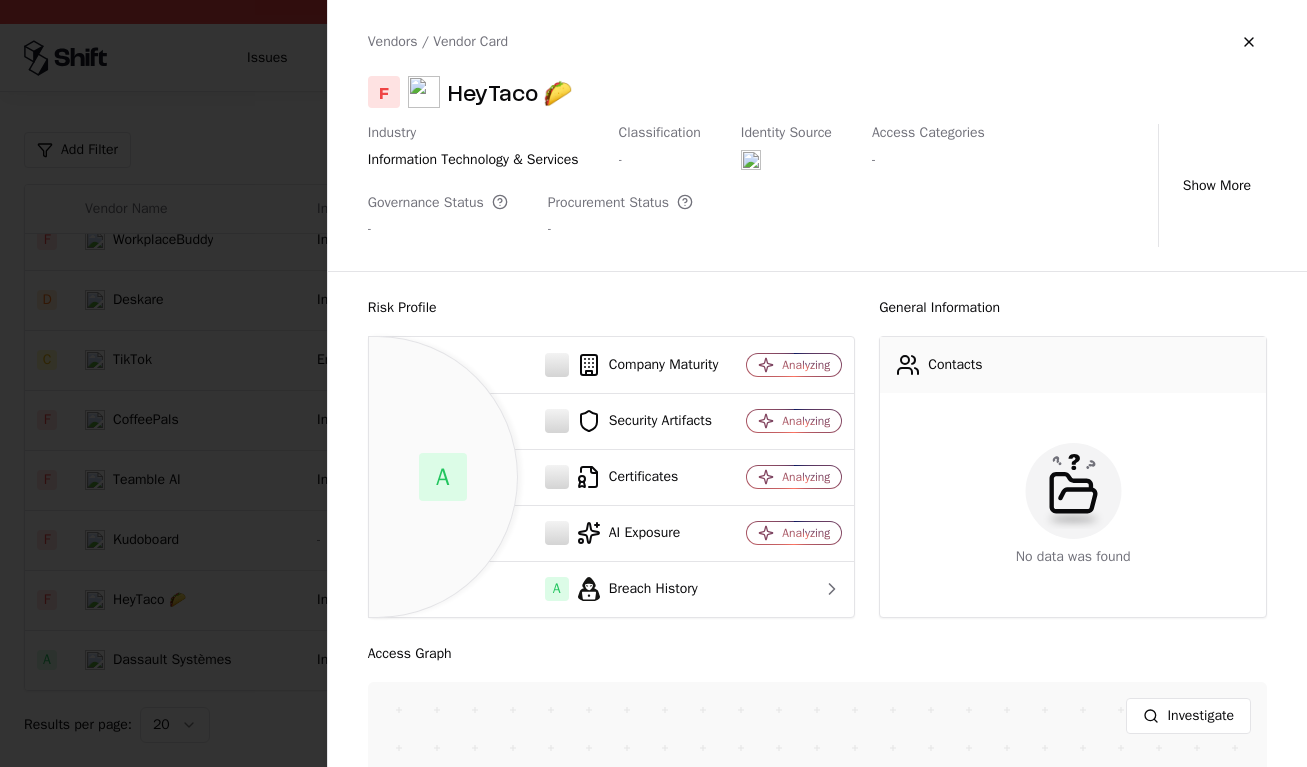 click on "Risk Profile" at bounding box center (612, 308) 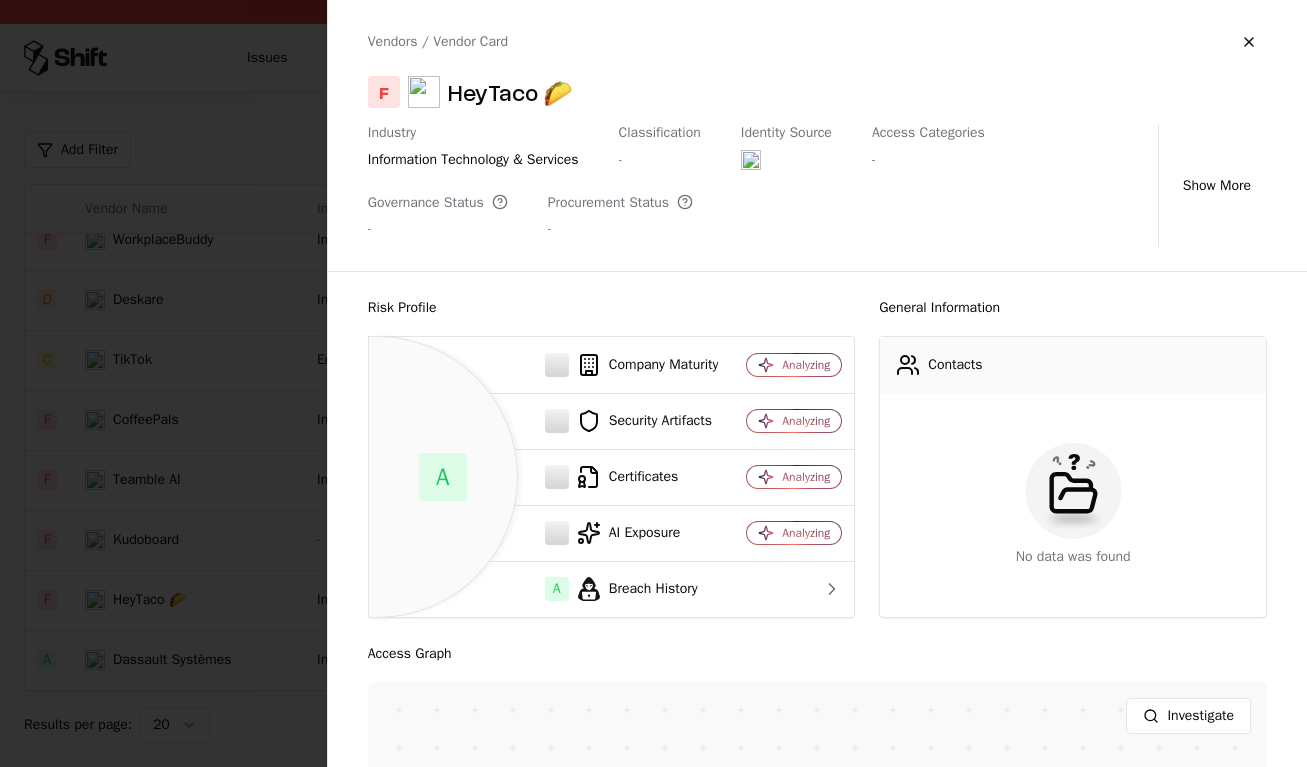 click at bounding box center (653, 383) 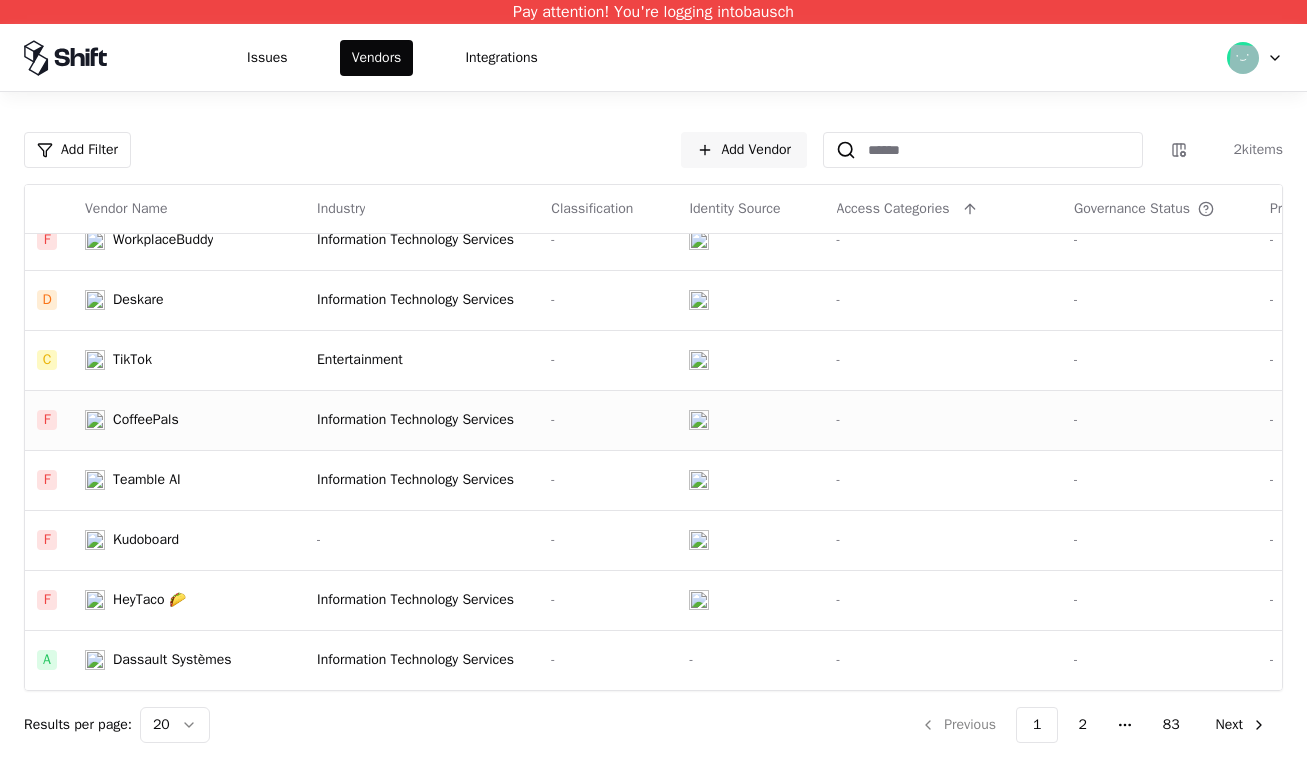 click on "CoffeePals" 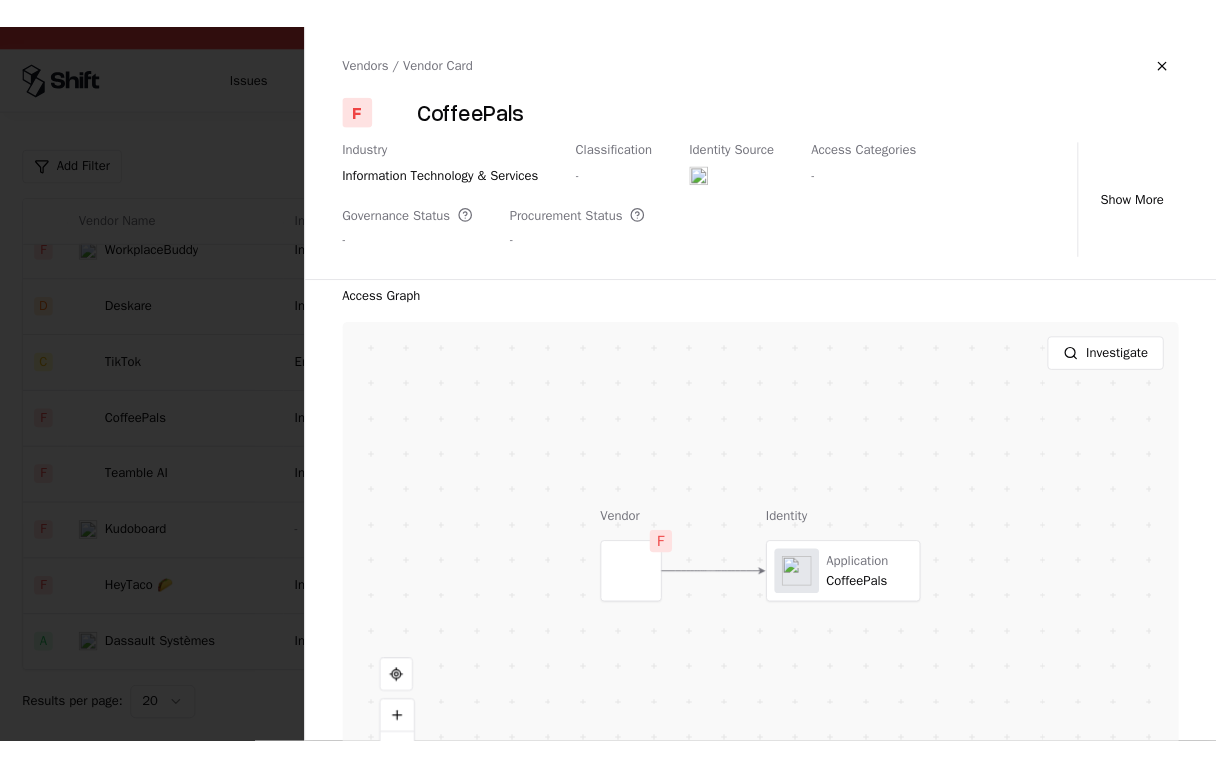 scroll, scrollTop: 366, scrollLeft: 0, axis: vertical 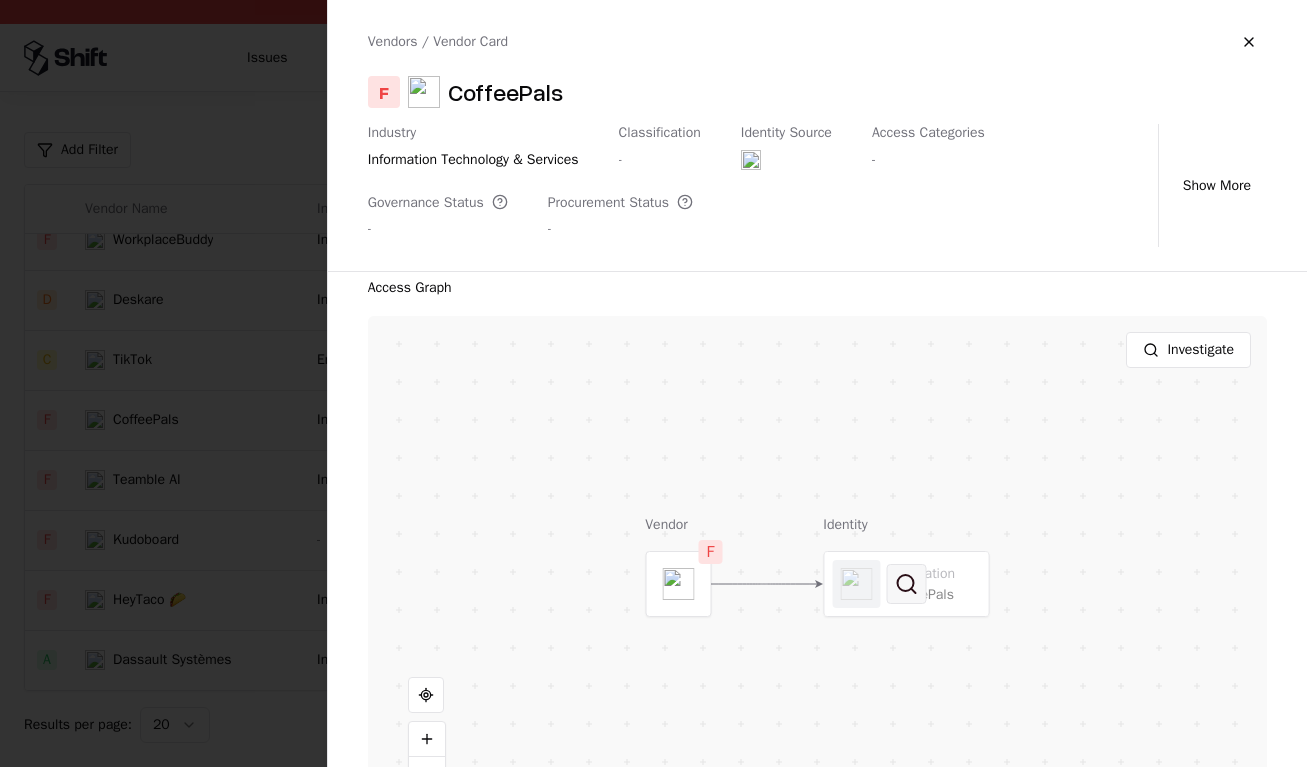 click at bounding box center [906, 584] 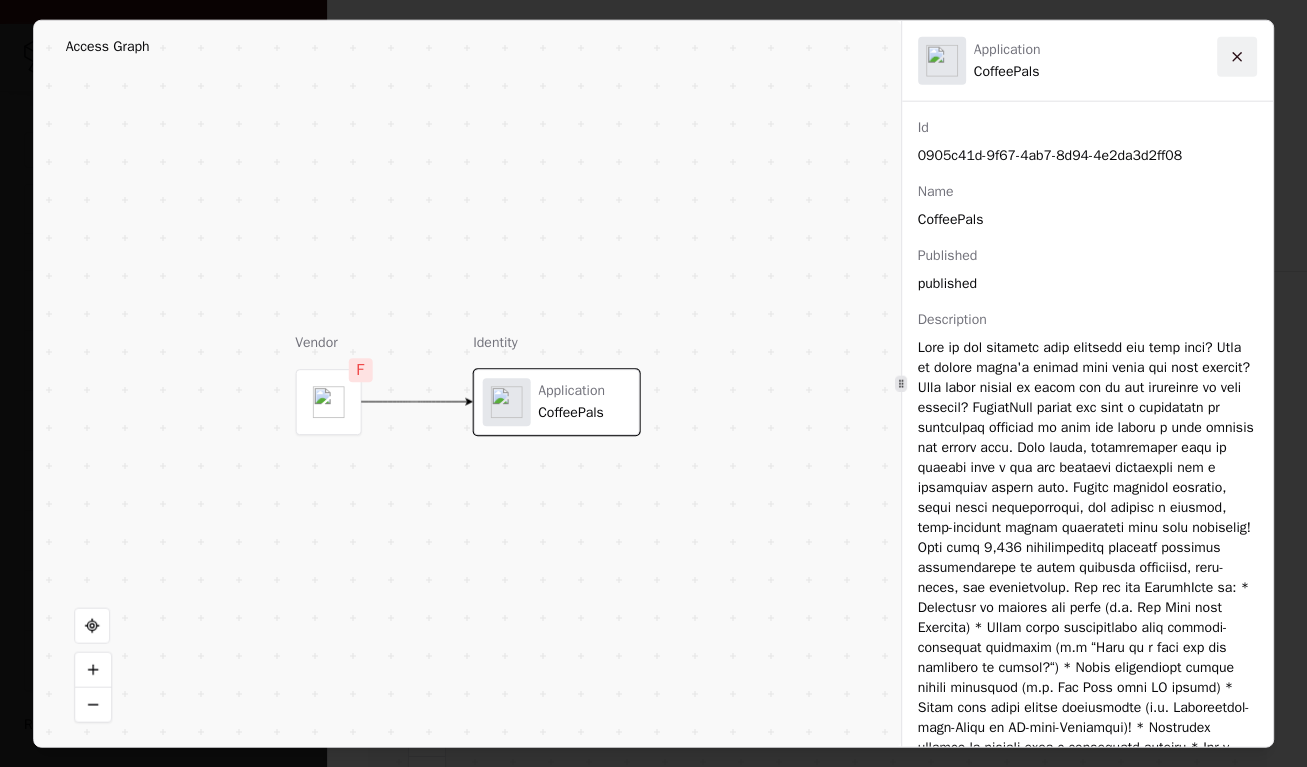 click at bounding box center (1237, 56) 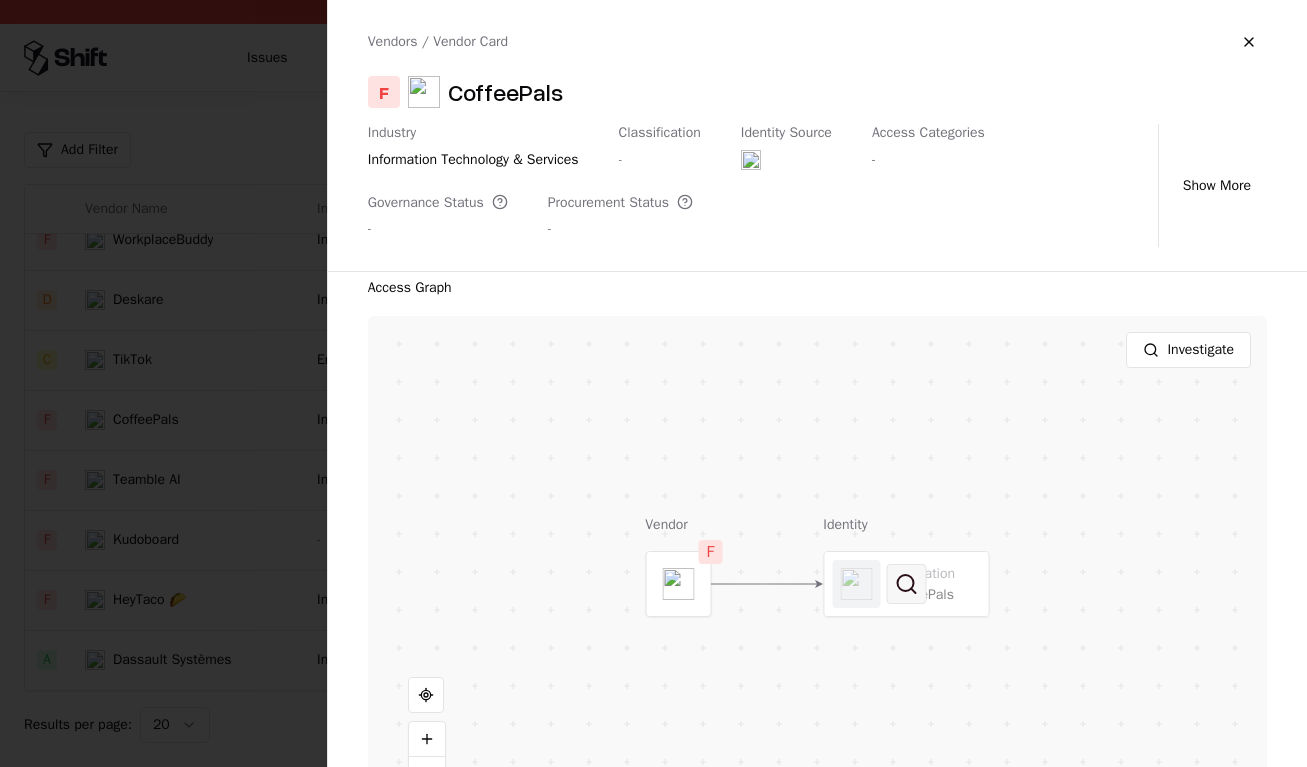 click at bounding box center (906, 584) 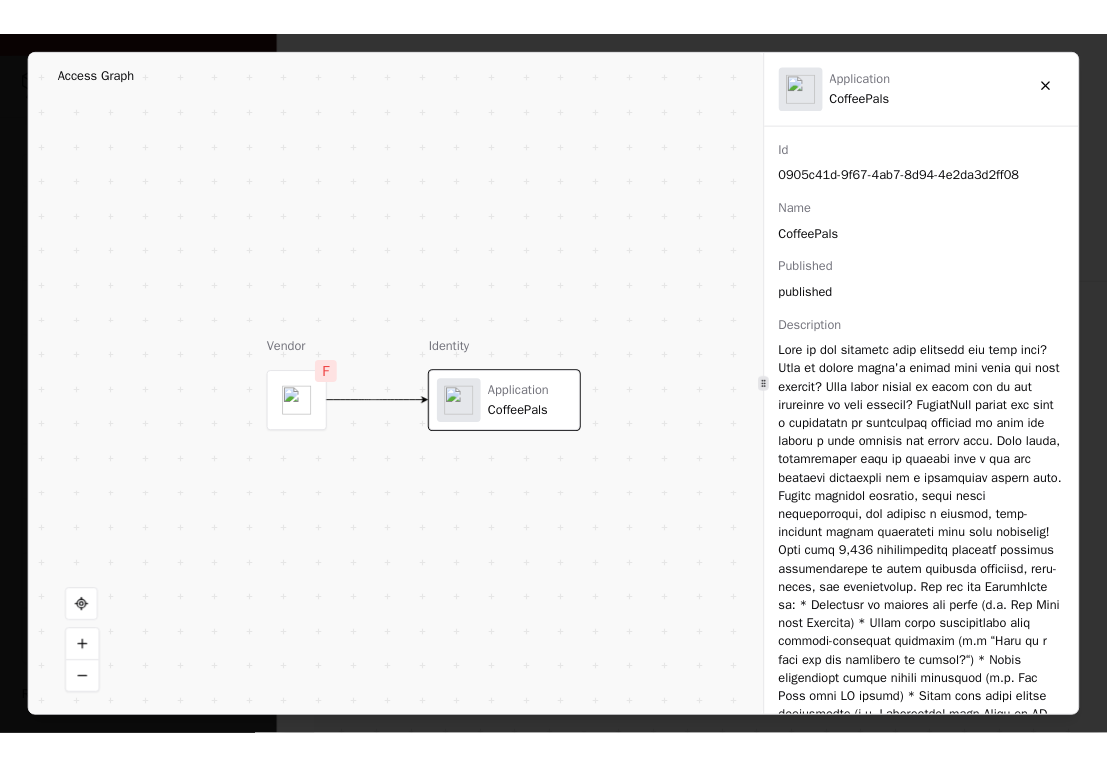 scroll, scrollTop: 712, scrollLeft: 0, axis: vertical 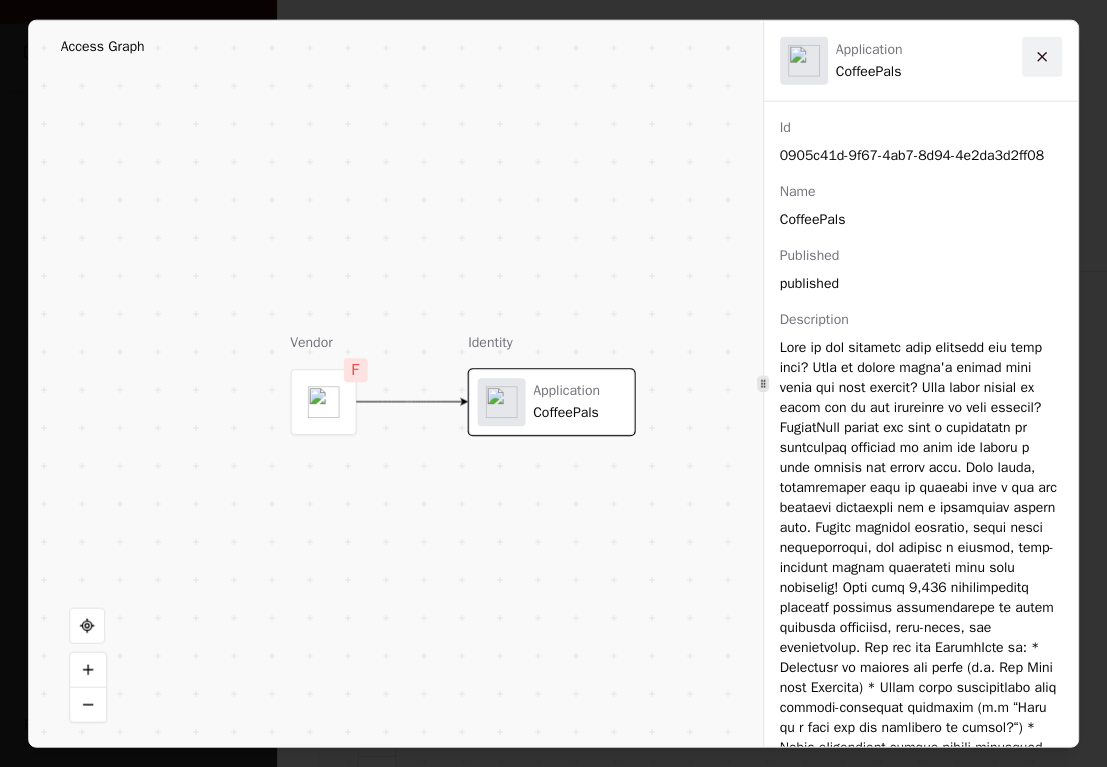 click at bounding box center (1042, 56) 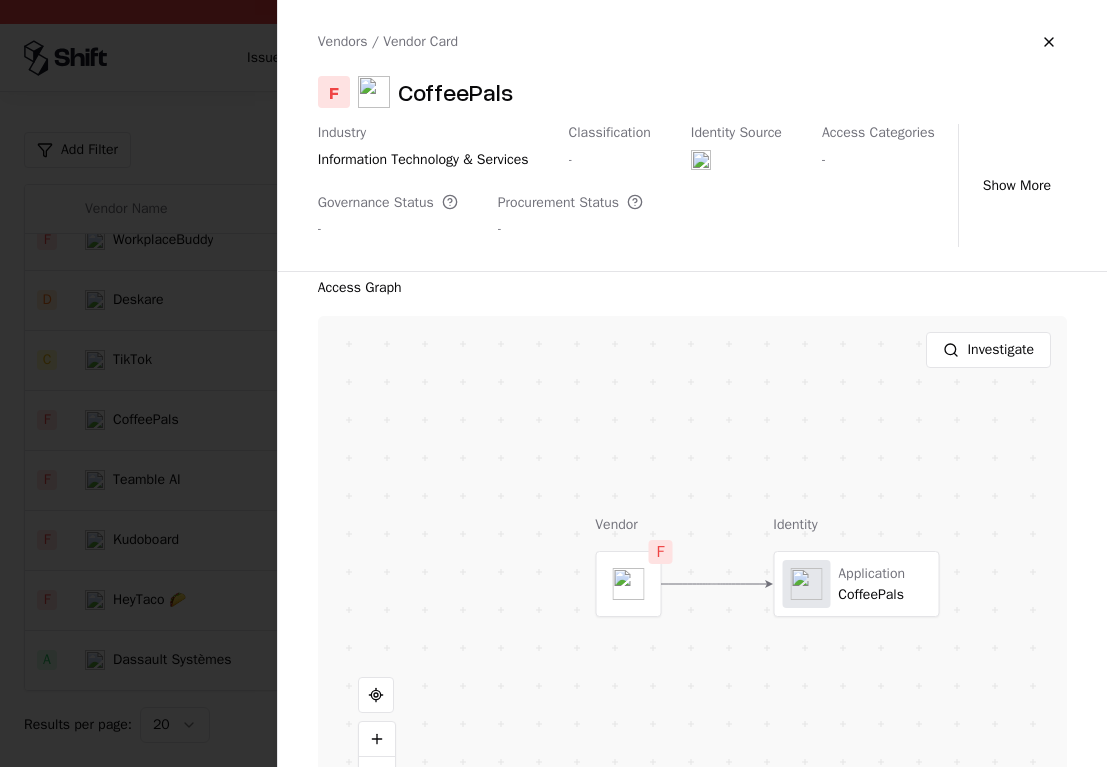 click at bounding box center (553, 383) 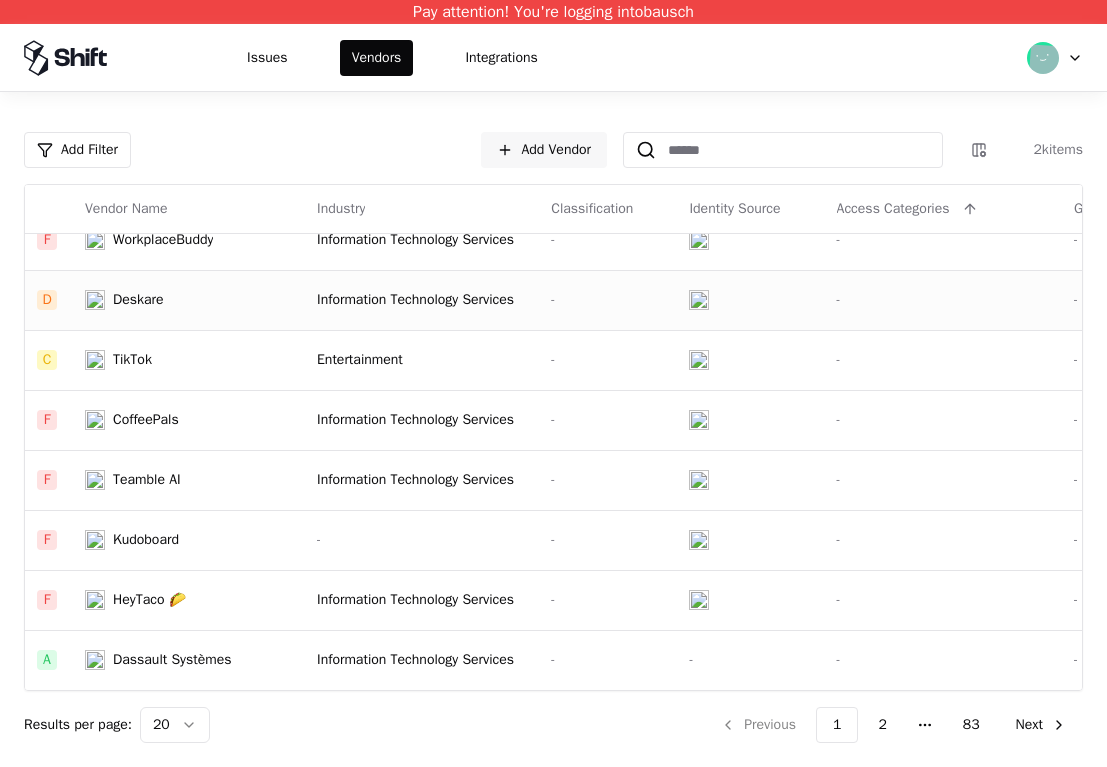 click on "Deskare" 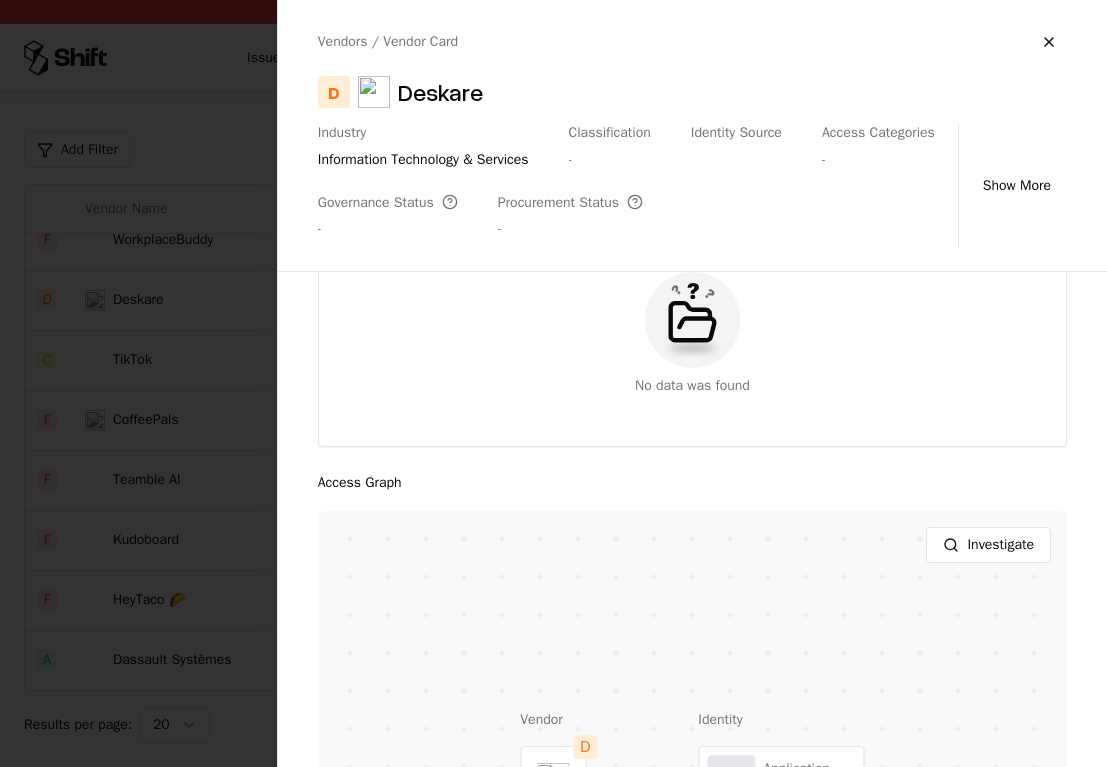 scroll, scrollTop: 785, scrollLeft: 0, axis: vertical 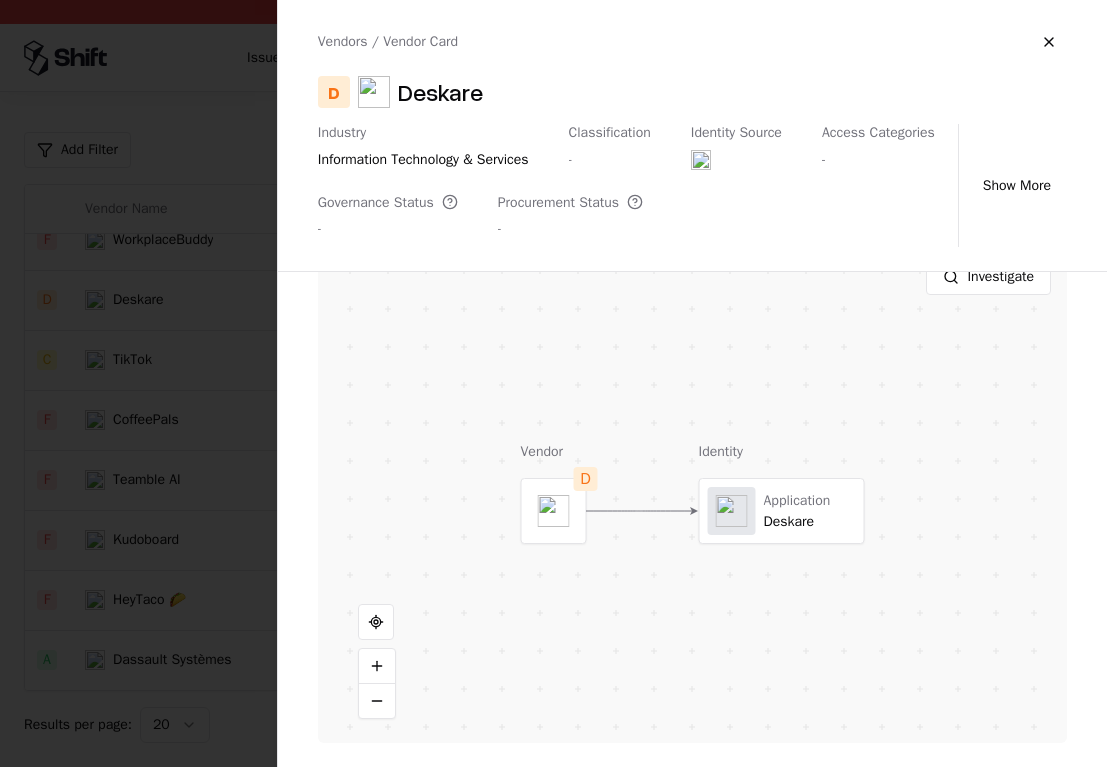 click at bounding box center [553, 383] 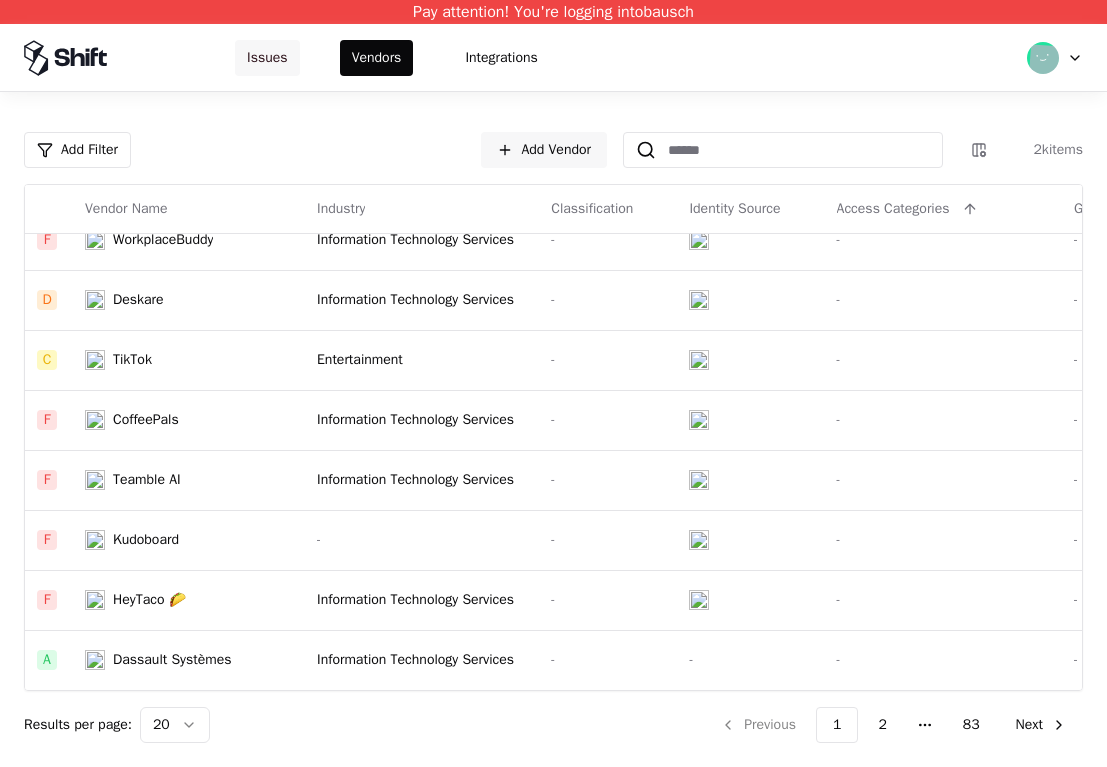click on "Issues" 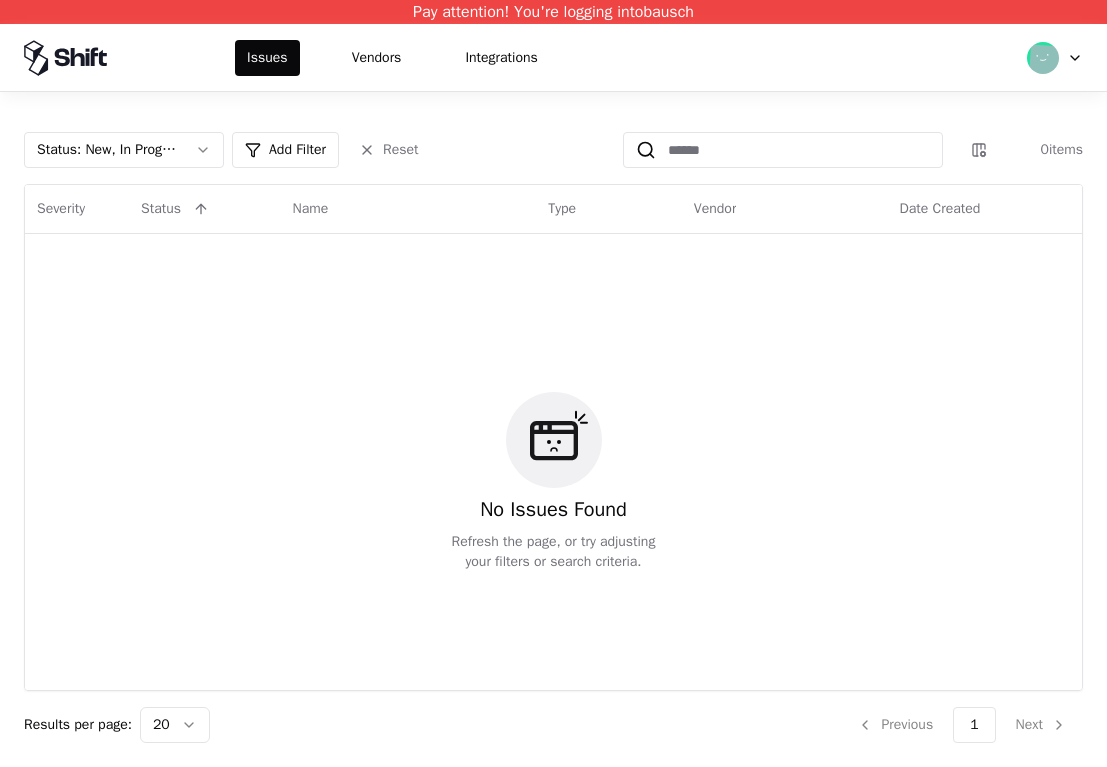 click on "Pay attention! You're logging into  bausch Issues Vendors Integrations Status :   New, In Progress Add Filter Reset   0  items Severity Status Name Type Vendor Date Created No Issues Found Refresh the page, or try adjusting your filters or search criteria. Results per page: 20 Previous 1 Next" at bounding box center (553, 383) 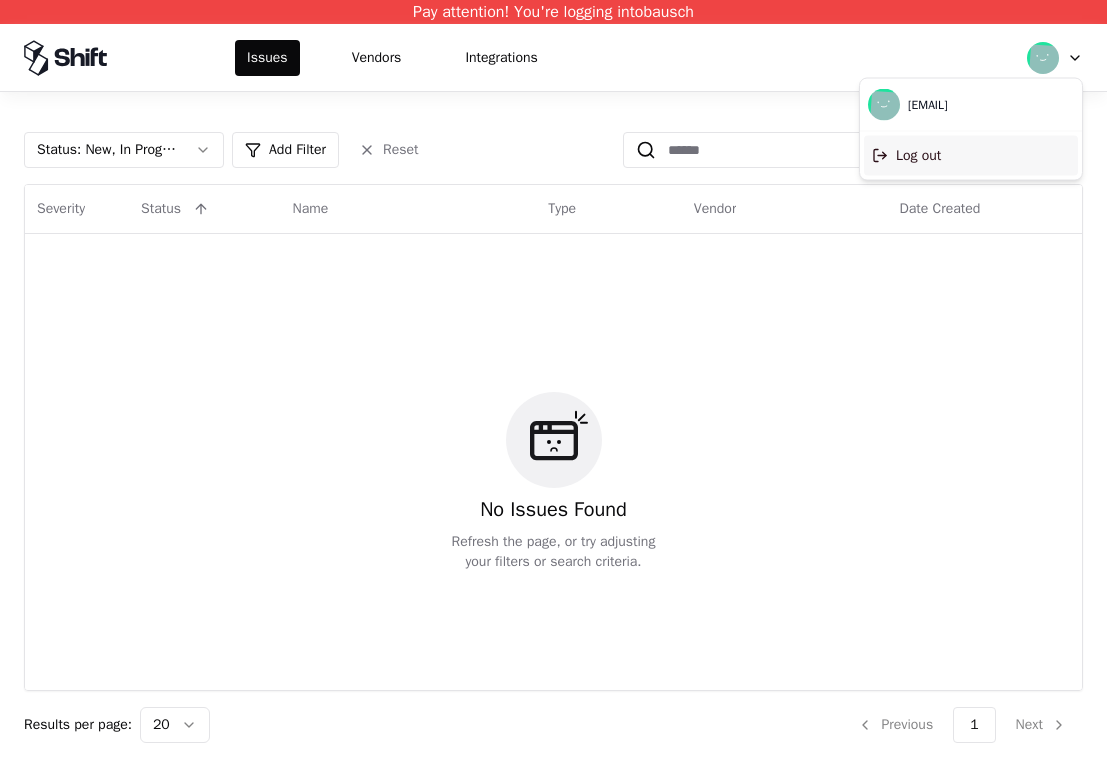 click on "Log out" at bounding box center (971, 156) 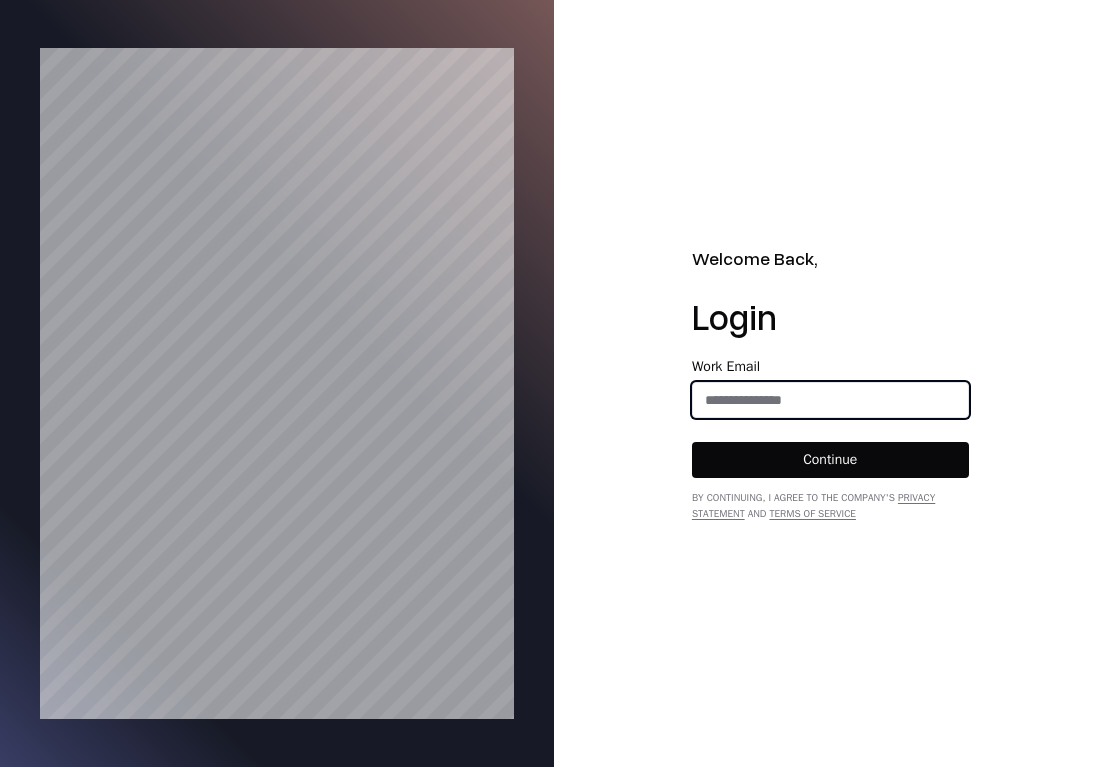 click 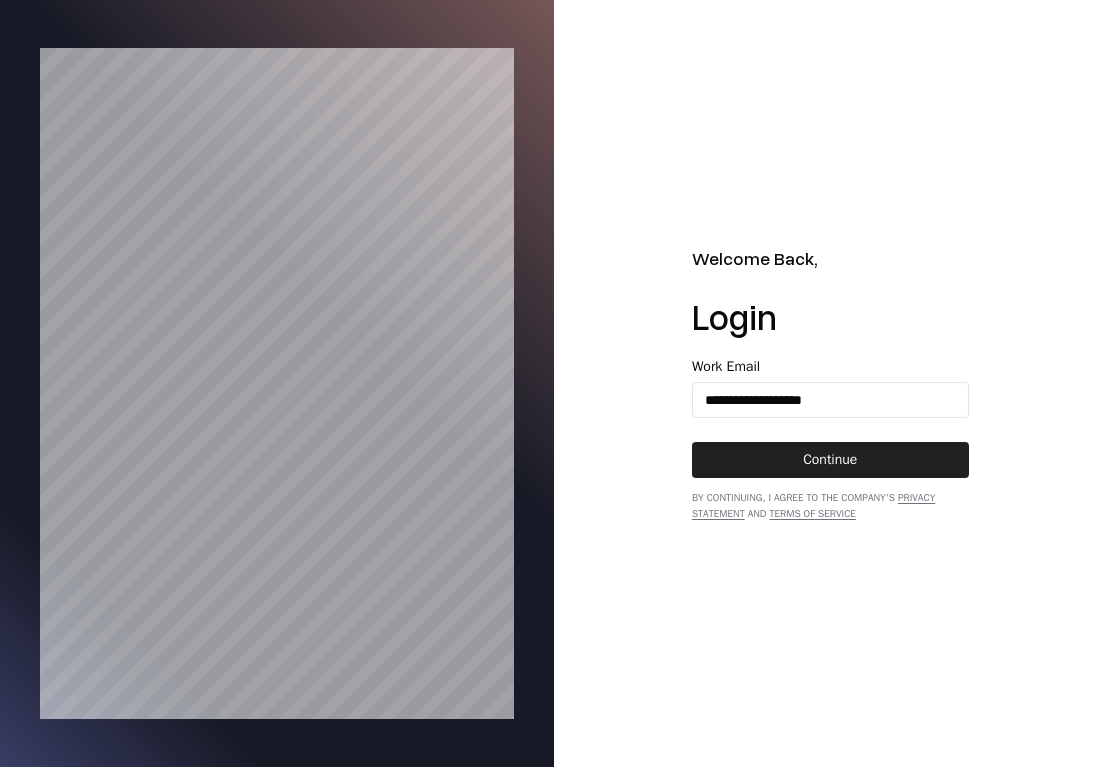 click on "Continue" 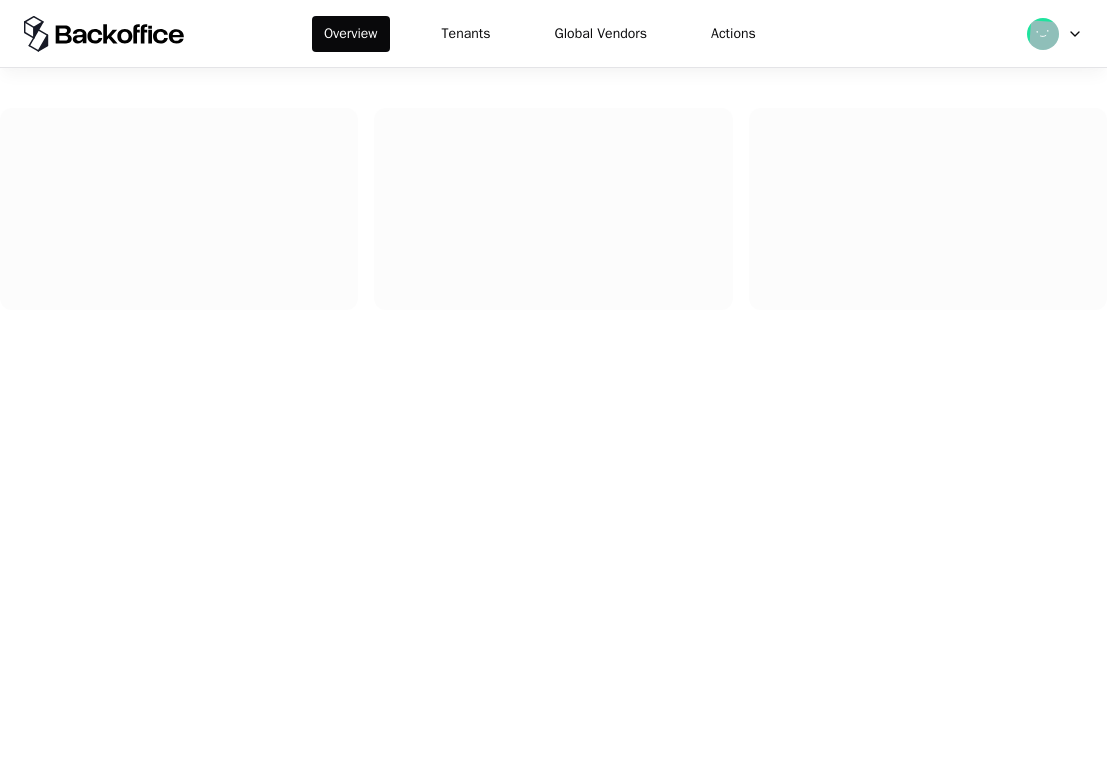 scroll, scrollTop: 0, scrollLeft: 0, axis: both 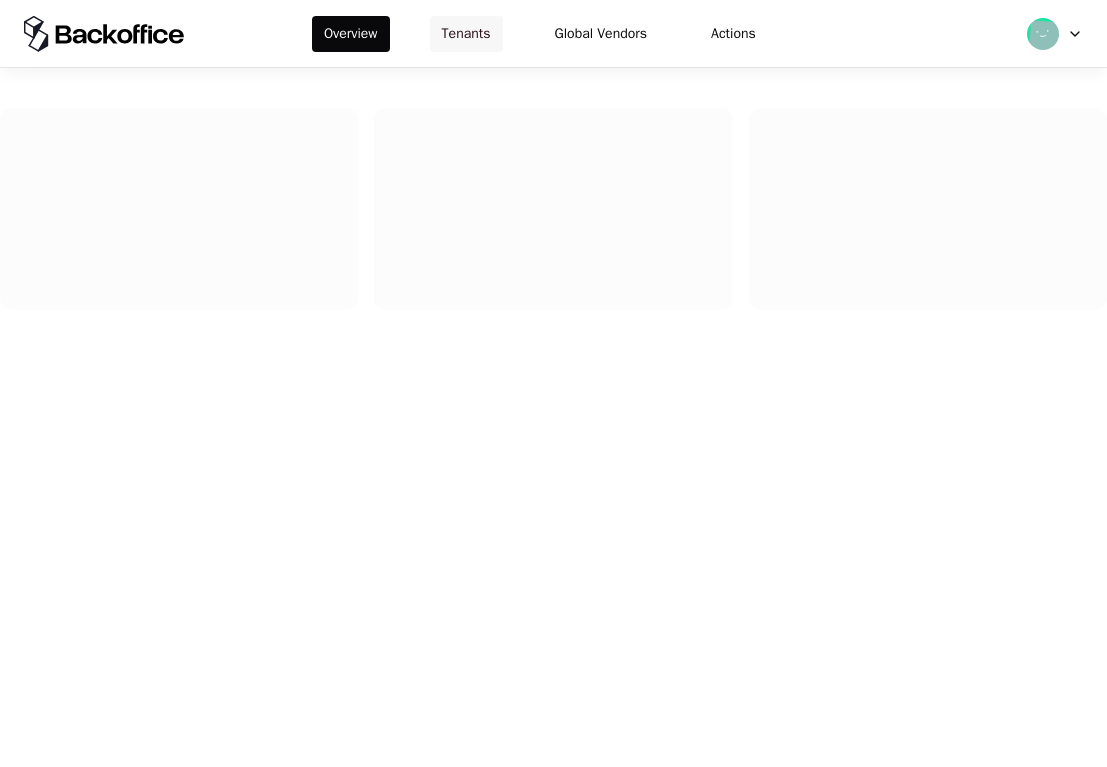 click on "Tenants" at bounding box center (466, 34) 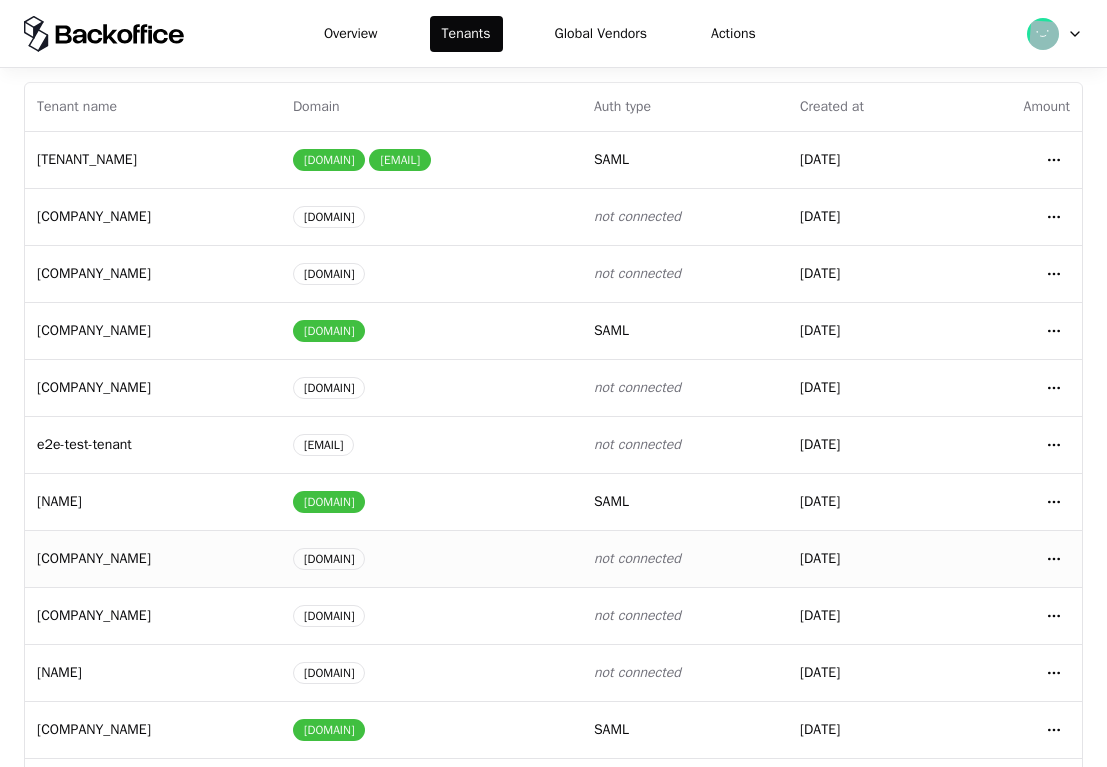 scroll, scrollTop: 276, scrollLeft: 0, axis: vertical 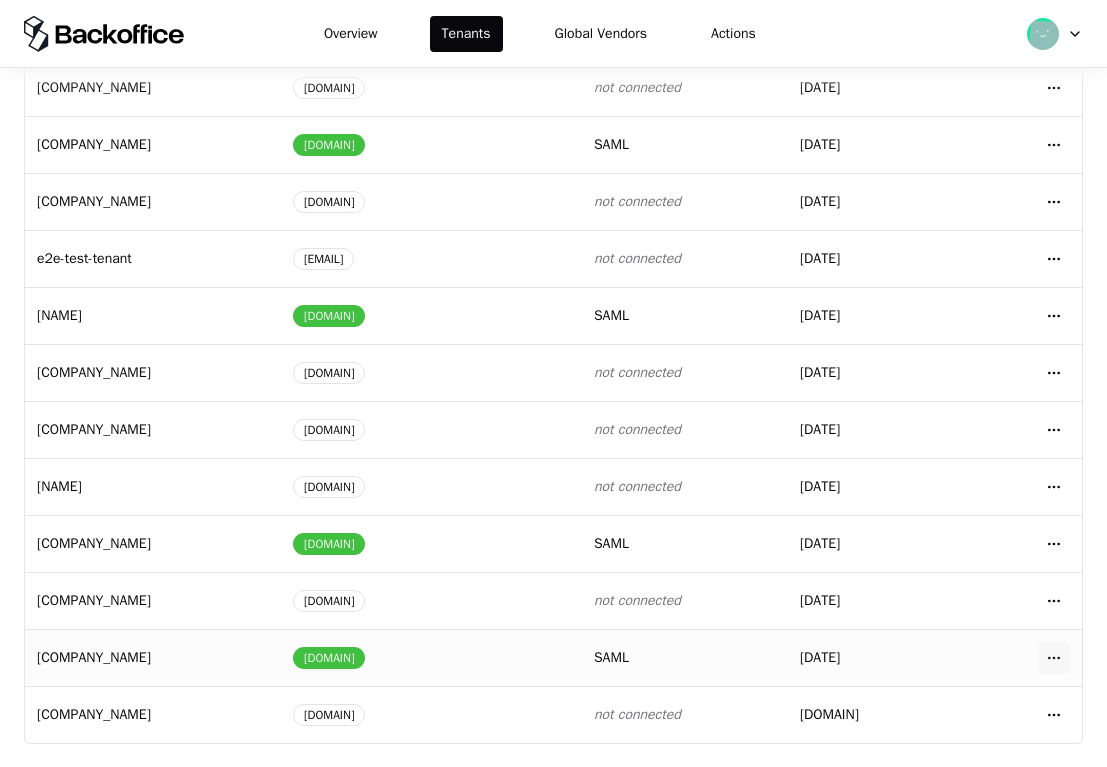 click on "Overview Tenants Global Vendors Actions Tenants Add Tenant Tenant name Domain Auth type Created at Amount Shift-Security [EMAIL] shift.security saml [DATE] Open menu Claroty claroty.com not connected [DATE] Open menu Lemonade lemonade.com not connected [DATE] Open menu Aqua aquasec.com saml [DATE] Open menu Archaea archaea.energy not connected [DATE] Open menu e2e-test-tenant gkosduyx.mailosaur.net not connected [DATE] Open menu mor lab-rador.com saml [DATE] Open menu aqua2 tectonic-security.io not connected [DATE] Open menu Amazon amazon.com not connected [DATE] Open menu roy-test lab-rador.org not connected [DATE] Open menu Labrador lab-rador.biz saml [DATE] Open menu Caesars caesars.com not connected [DATE] Open menu bausch bausch.com saml [DATE] Open menu Okta- TIN okta.com not connected [DATE]" at bounding box center (553, 383) 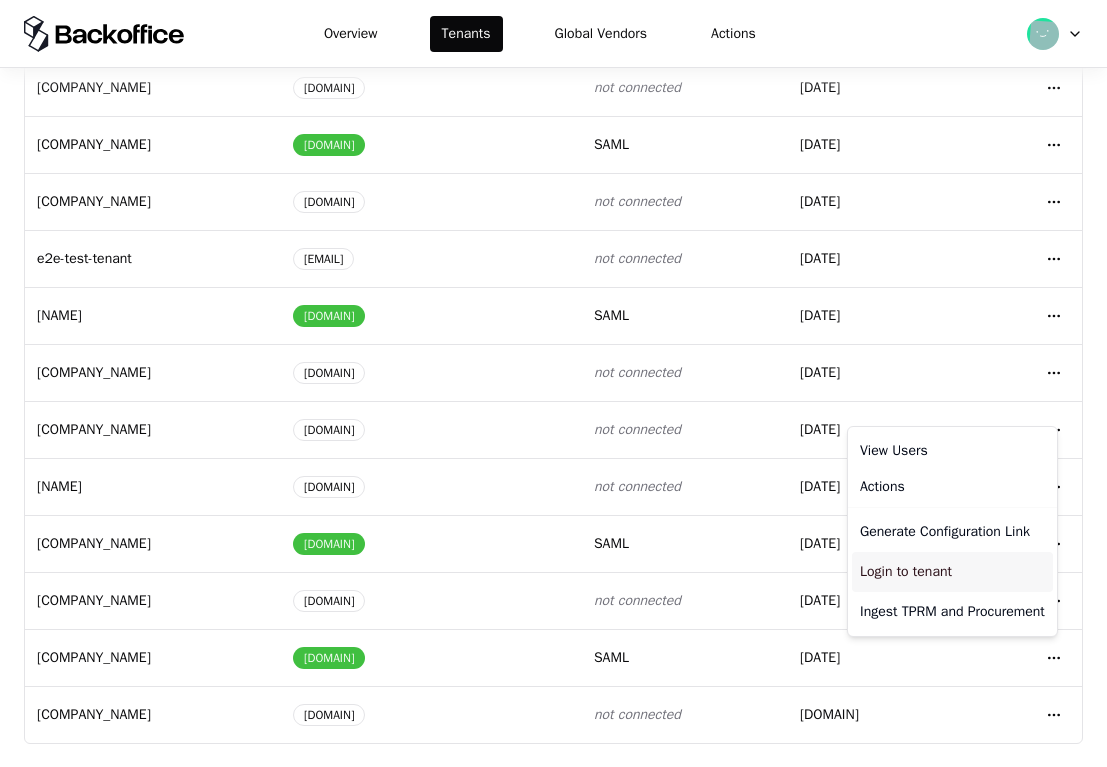 click on "Login to tenant" at bounding box center (952, 572) 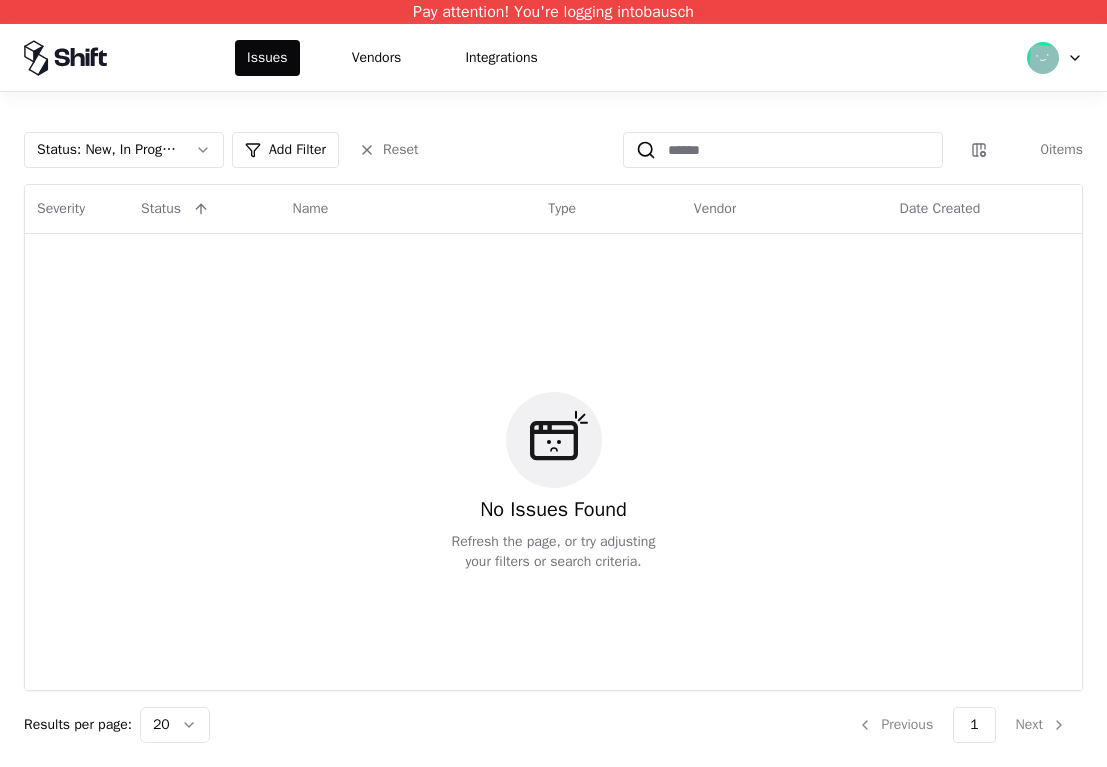 scroll, scrollTop: 0, scrollLeft: 0, axis: both 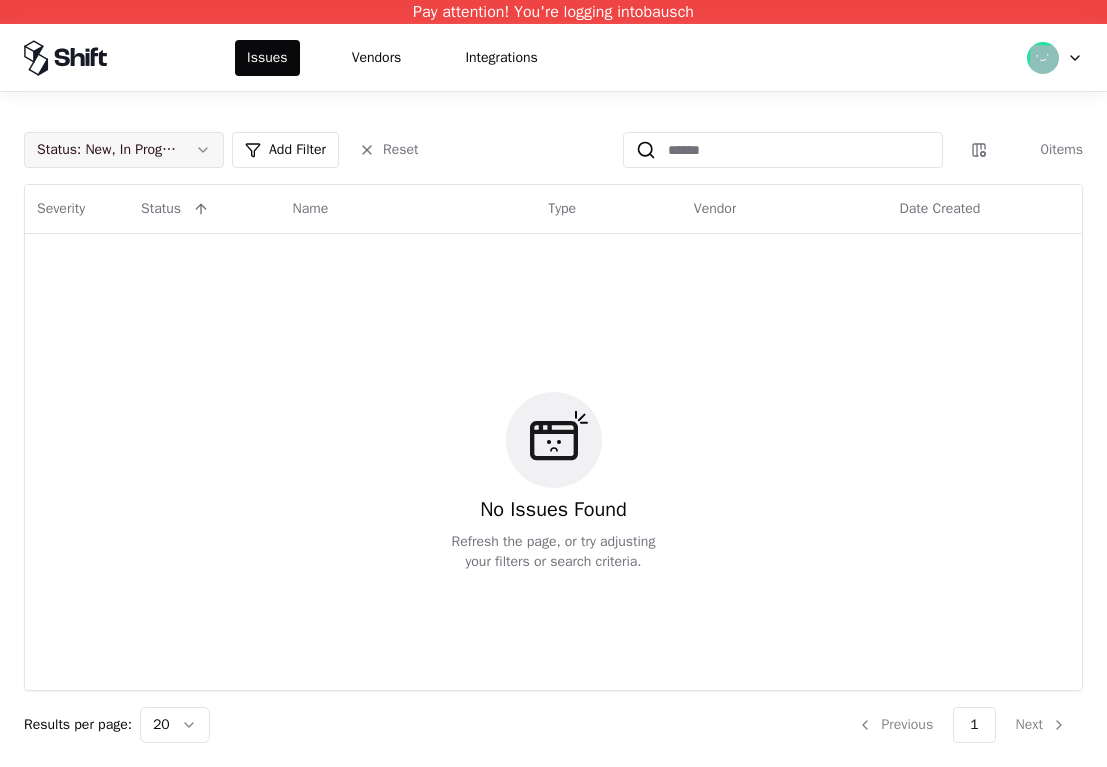 click on "Status :   New, In Progress" at bounding box center [108, 150] 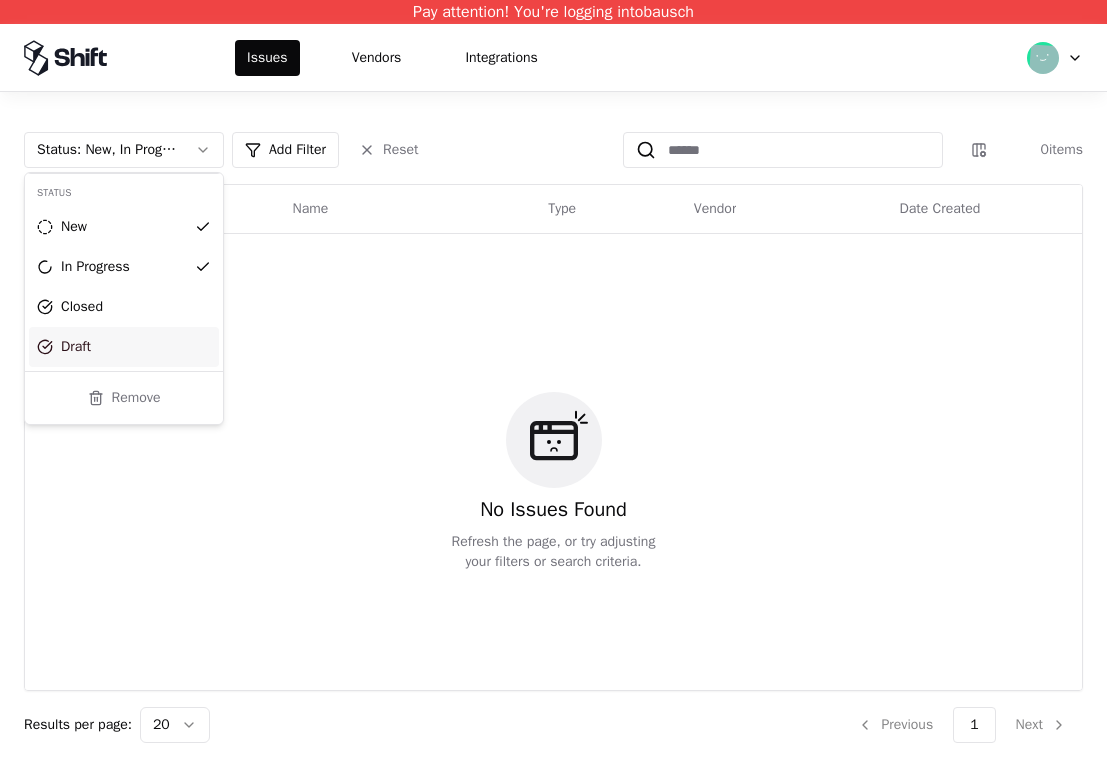 click on "Draft" at bounding box center (124, 347) 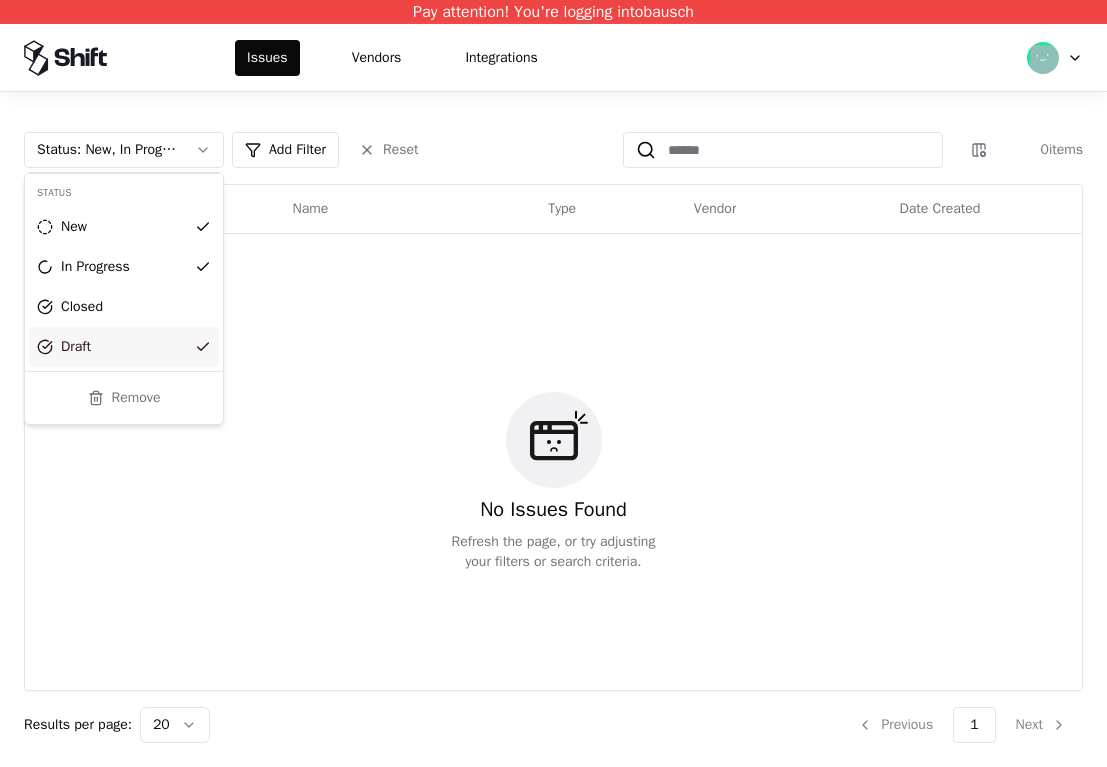 click on "Pay attention! You're logging into  bausch Issues Vendors Integrations Status :   New, In Progress, Draft Add Filter Reset   0  items Severity Status Name Type Vendor Date Created No Issues Found Refresh the page, or try adjusting your filters or search criteria. Results per page: 20 Previous 1 Next
Status New In Progress Closed Draft Remove" at bounding box center [553, 383] 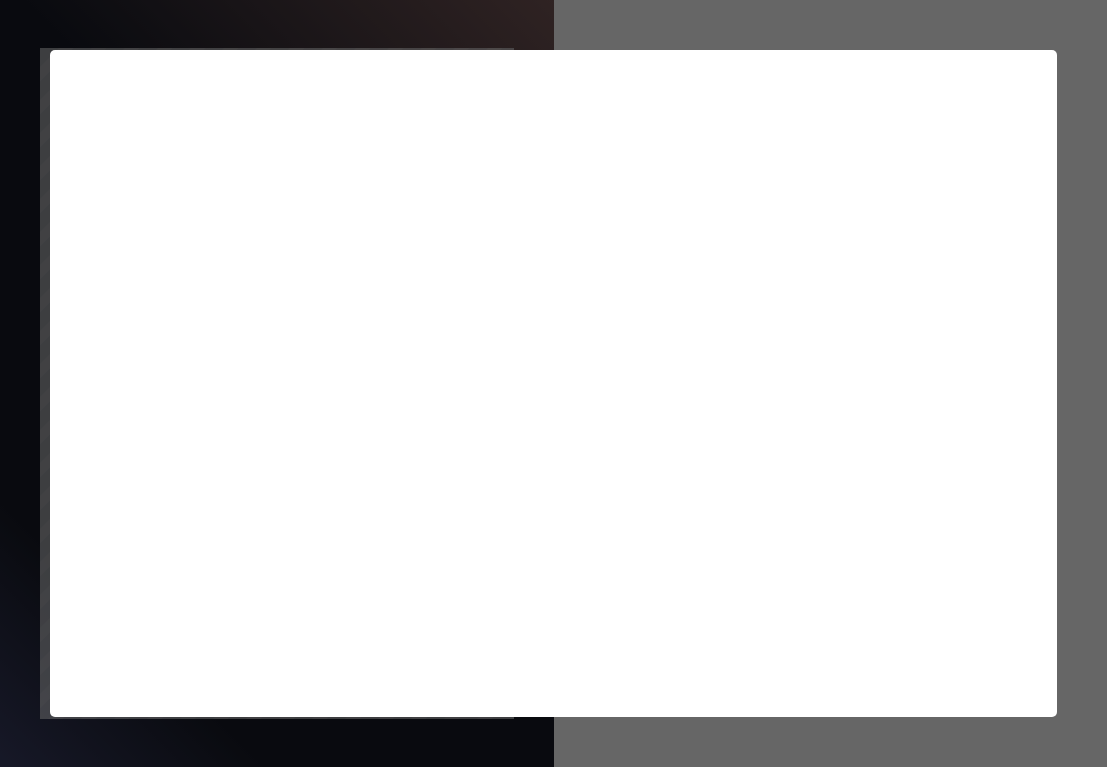 scroll, scrollTop: 0, scrollLeft: 0, axis: both 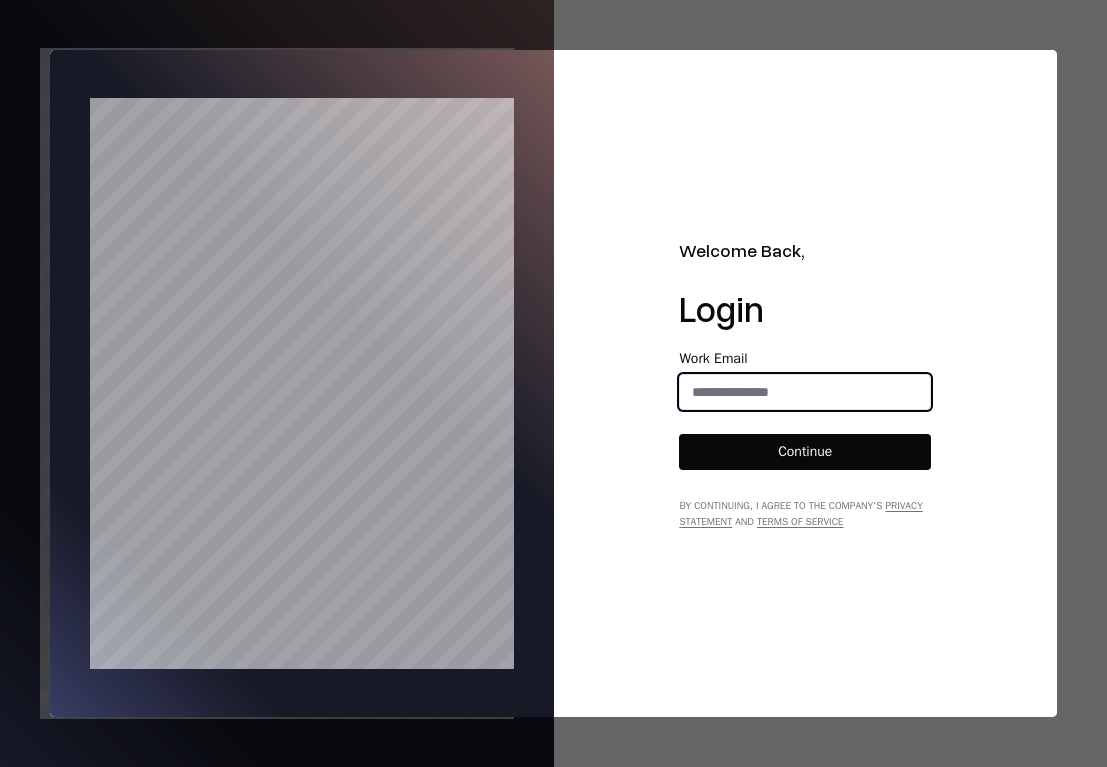 click at bounding box center [805, 392] 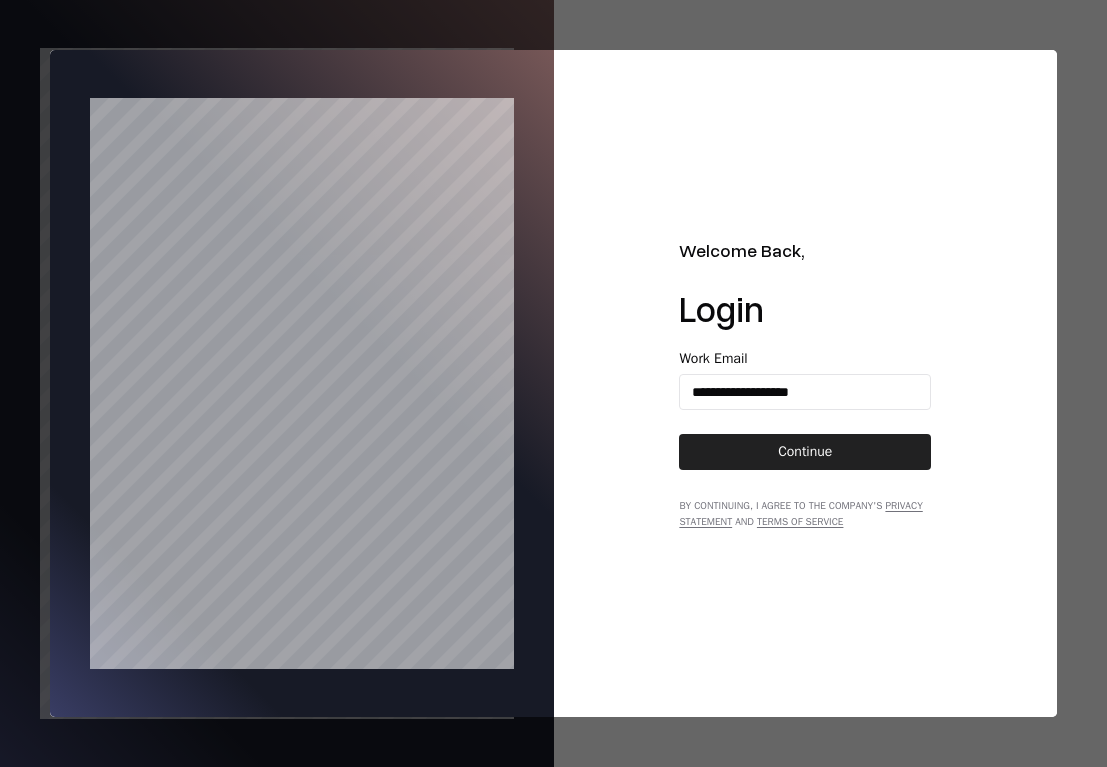 click on "Continue" at bounding box center (805, 452) 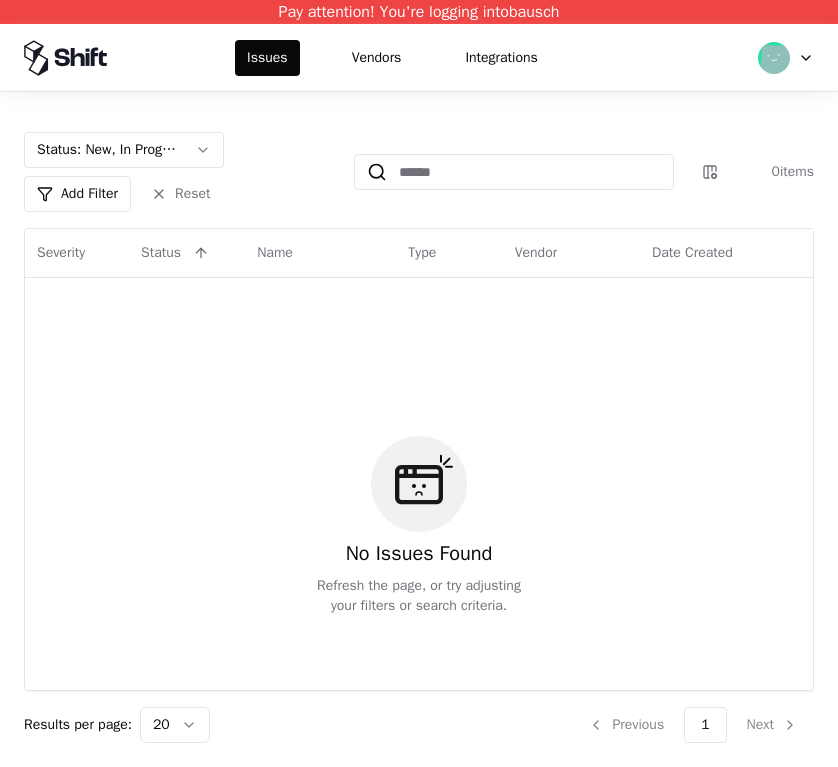 scroll, scrollTop: 0, scrollLeft: 0, axis: both 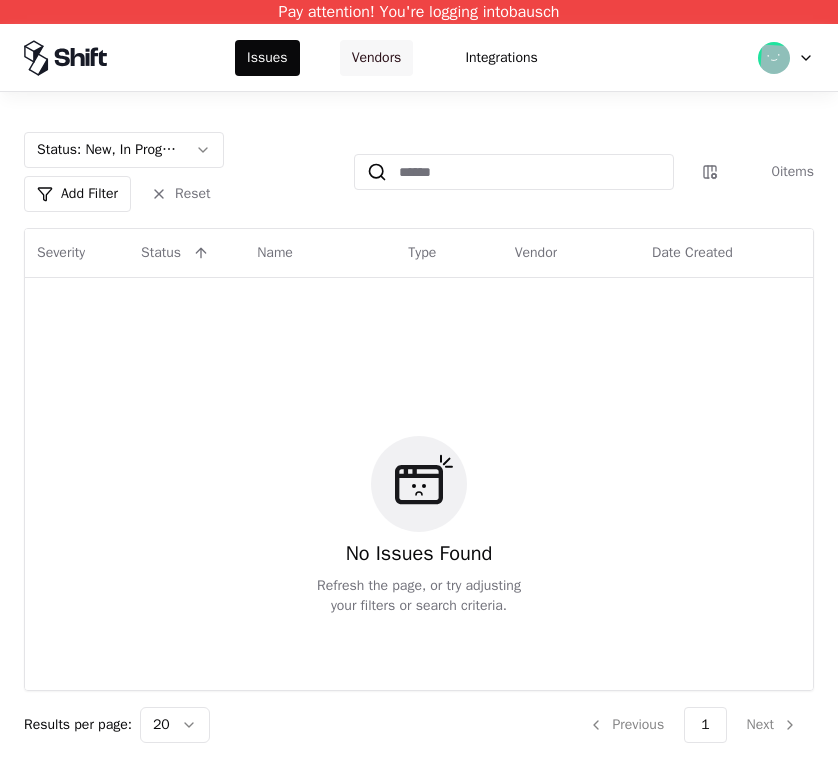 click on "Vendors" at bounding box center (377, 58) 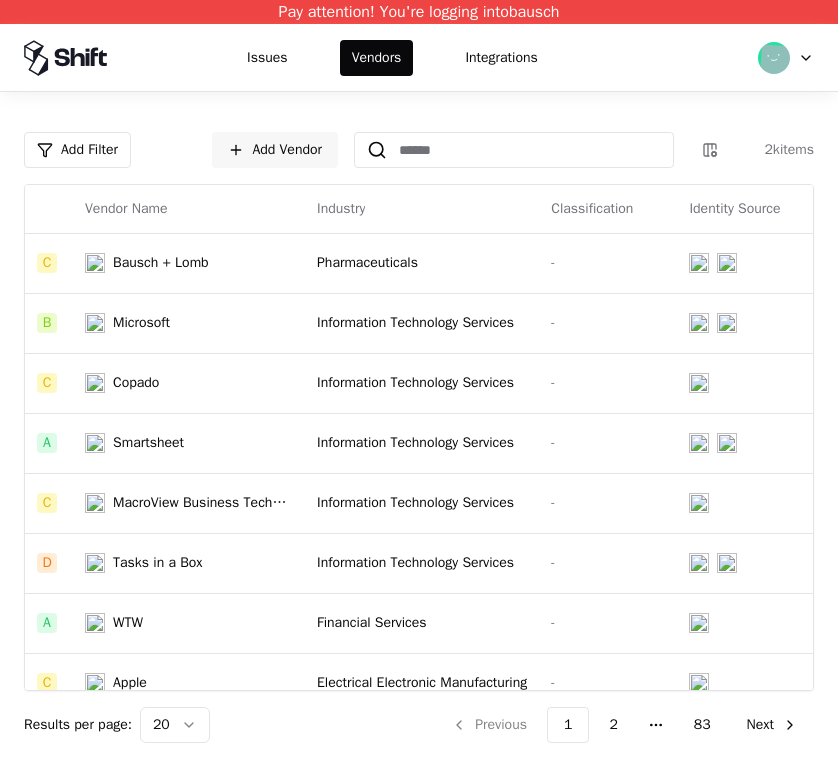 click on "Issues Vendors Integrations" at bounding box center [419, 57] 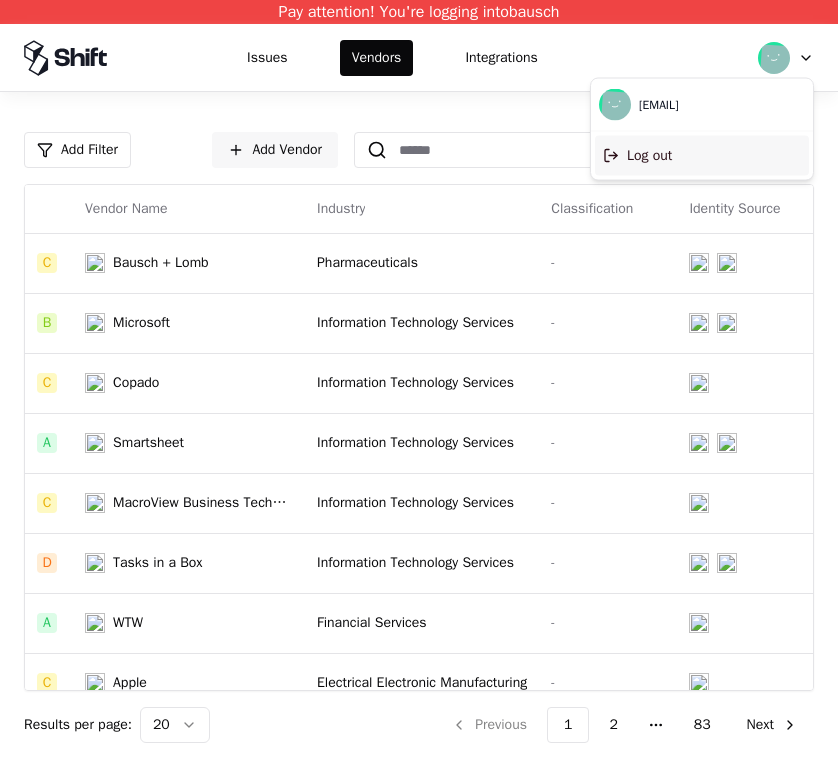 click on "Log out" at bounding box center (702, 156) 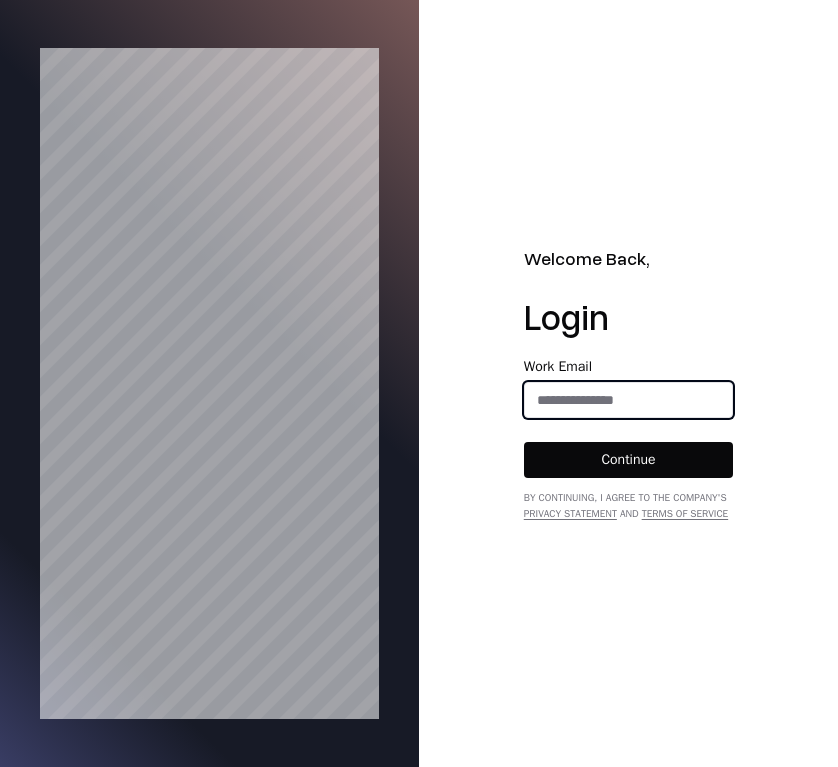 click at bounding box center [629, 400] 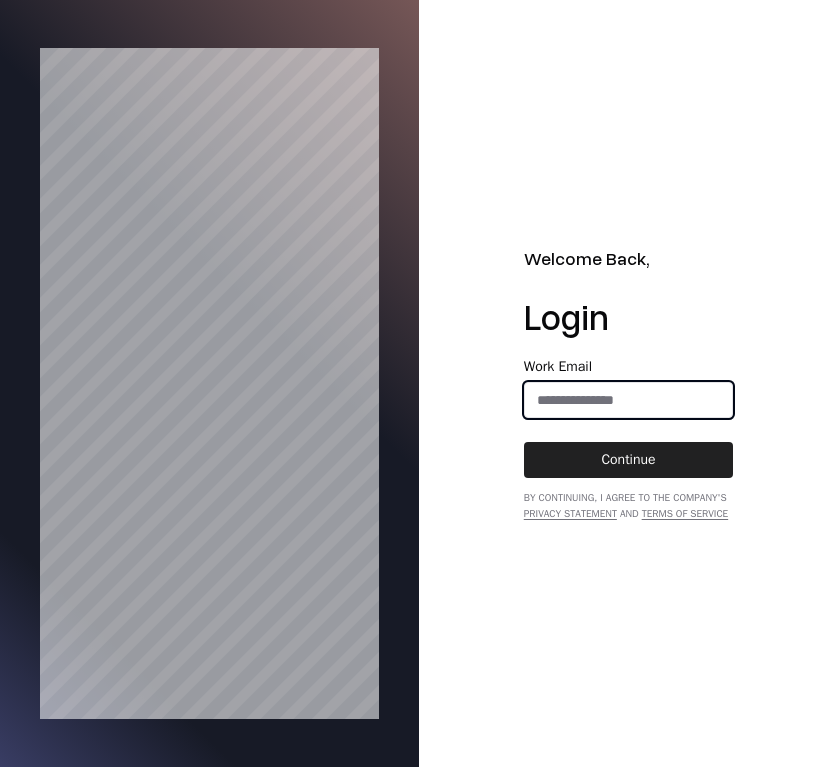 type on "**********" 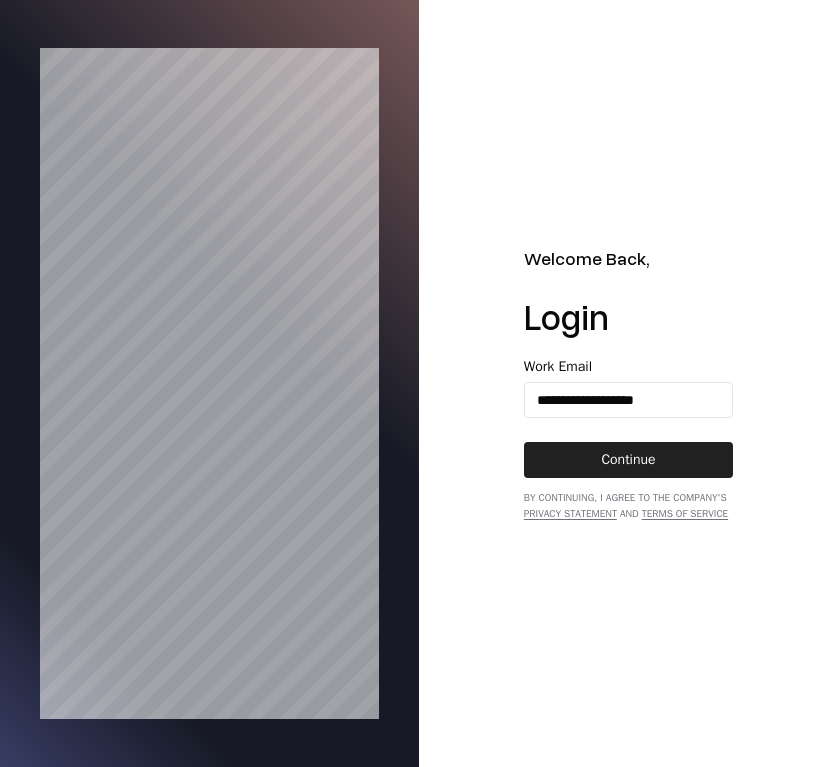 click on "Continue" at bounding box center [629, 460] 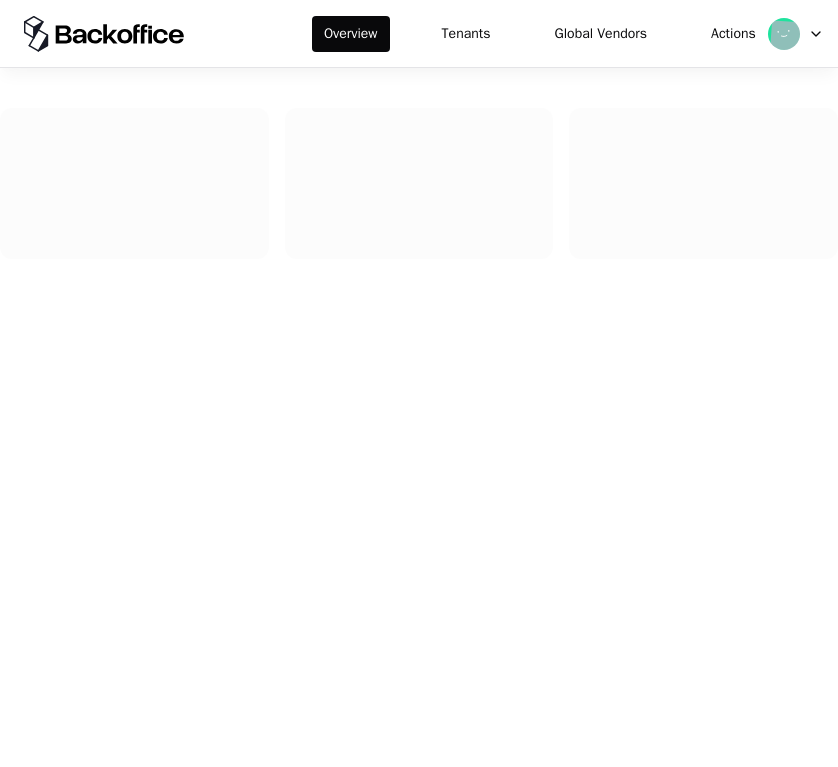 scroll, scrollTop: 0, scrollLeft: 0, axis: both 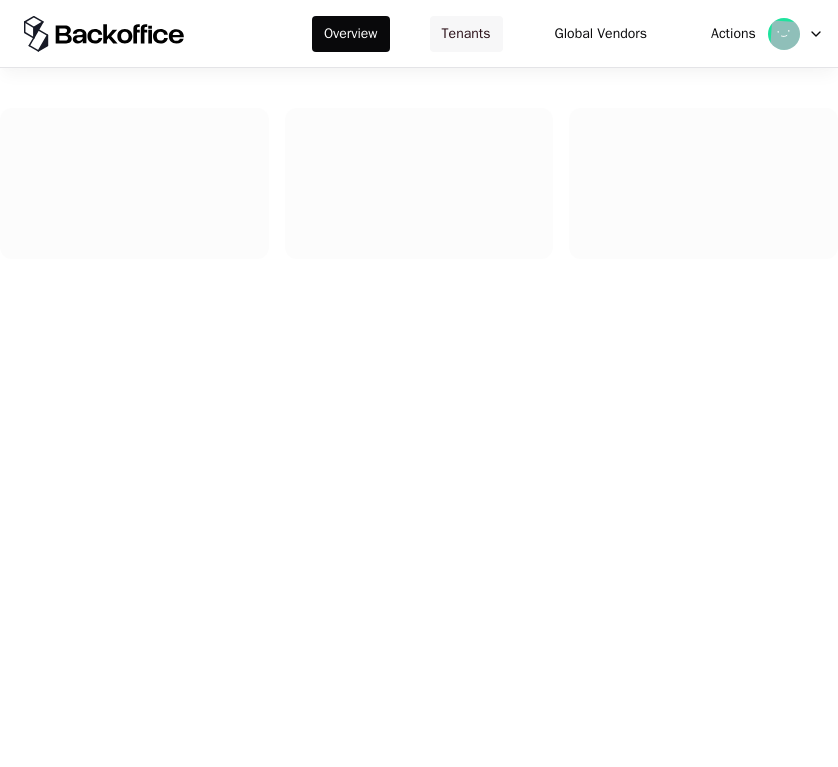 click on "Tenants" at bounding box center [466, 34] 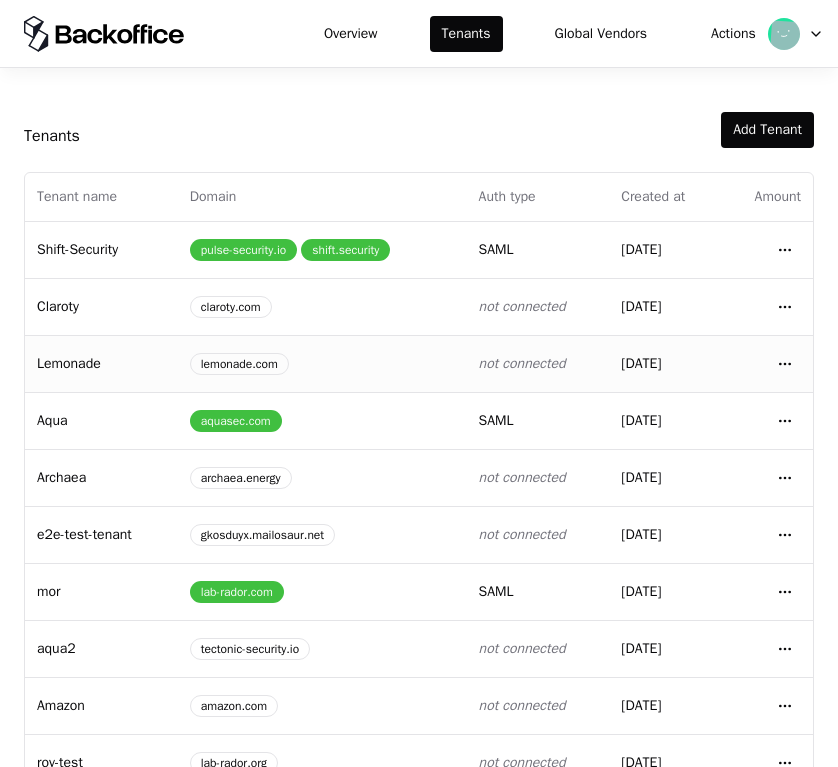 scroll, scrollTop: 276, scrollLeft: 0, axis: vertical 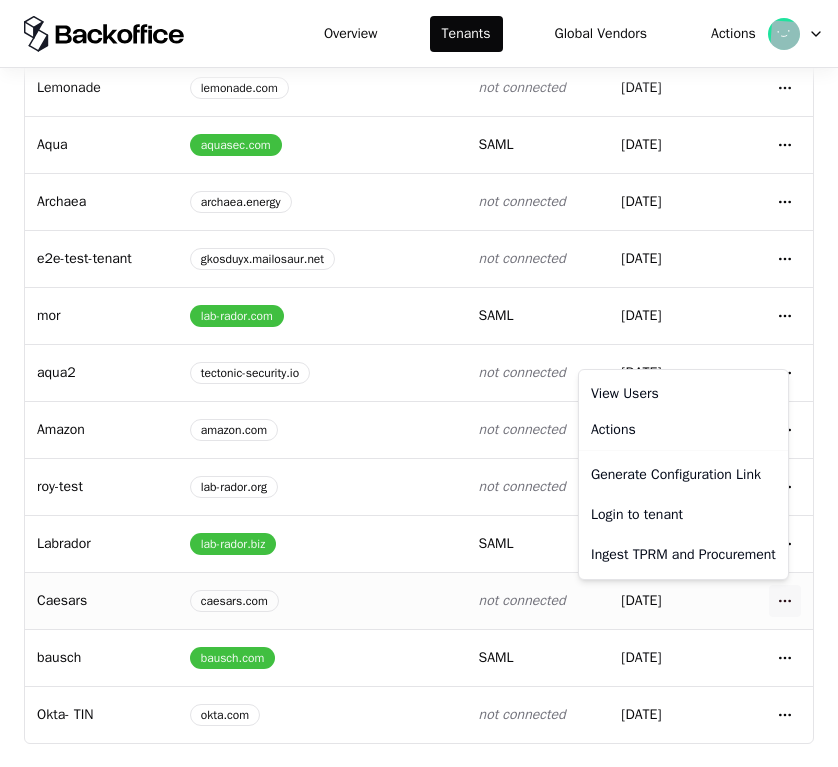 click on "Overview Tenants Global Vendors Actions Tenants Add Tenant Tenant name Domain Auth type Created at Amount Shift-Security pulse-security.io shift.security saml [DATE] Open menu Claroty claroty.com not connected [DATE] Open menu Lemonade lemonade.com not connected [DATE] Open menu Aqua aquasec.com saml [DATE] Open menu Archaea archaea.energy not connected [DATE] Open menu e2e-test-tenant gkosduyx.mailosaur.net not connected [DATE] Open menu mor lab-rador.com saml [DATE] Open menu aqua2 tectonic-security.io not connected [DATE] Open menu Amazon amazon.com not connected [DATE] Open menu roy-test lab-rador.org not connected [DATE] Open menu Labrador lab-rador.biz saml [DATE] Open menu Caesars caesars.com not connected [DATE] Open menu bausch bausch.com saml [DATE] Open menu Okta- TIN okta.com not connected [DATE] Open menu
View Users Actions Generate Configuration Link Login to tenant Ingest TPRM and Procurement" at bounding box center [419, 383] 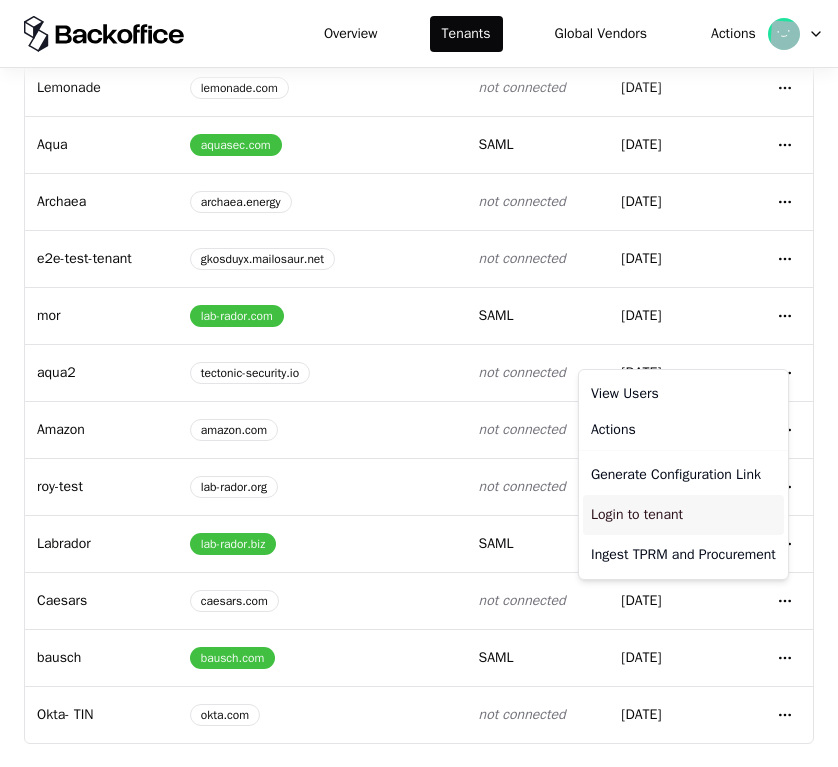 click on "Login to tenant" at bounding box center (683, 515) 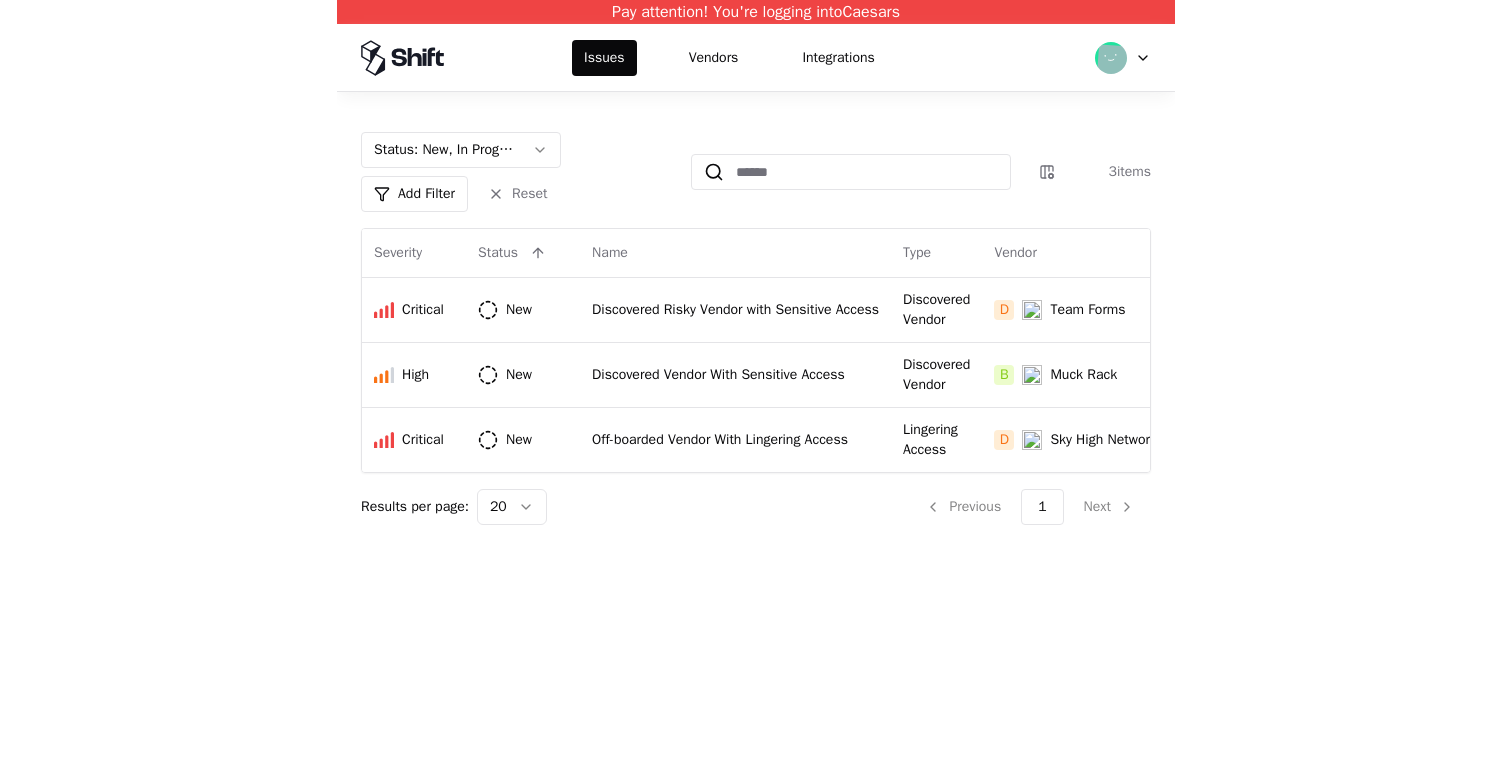 scroll, scrollTop: 0, scrollLeft: 0, axis: both 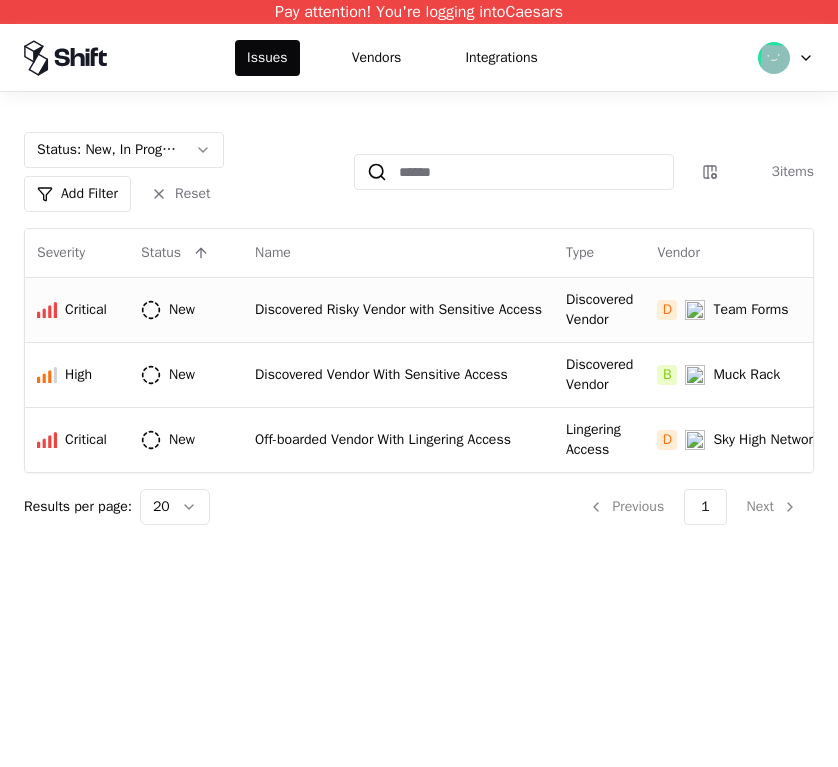 click on "Discovered Risky Vendor with Sensitive Access" 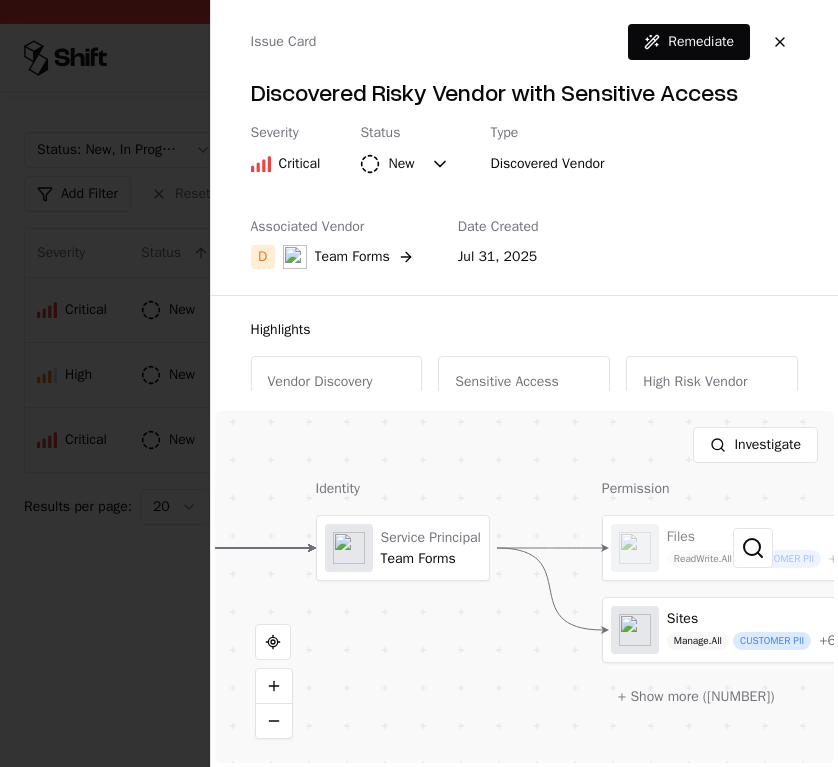 click at bounding box center [753, 548] 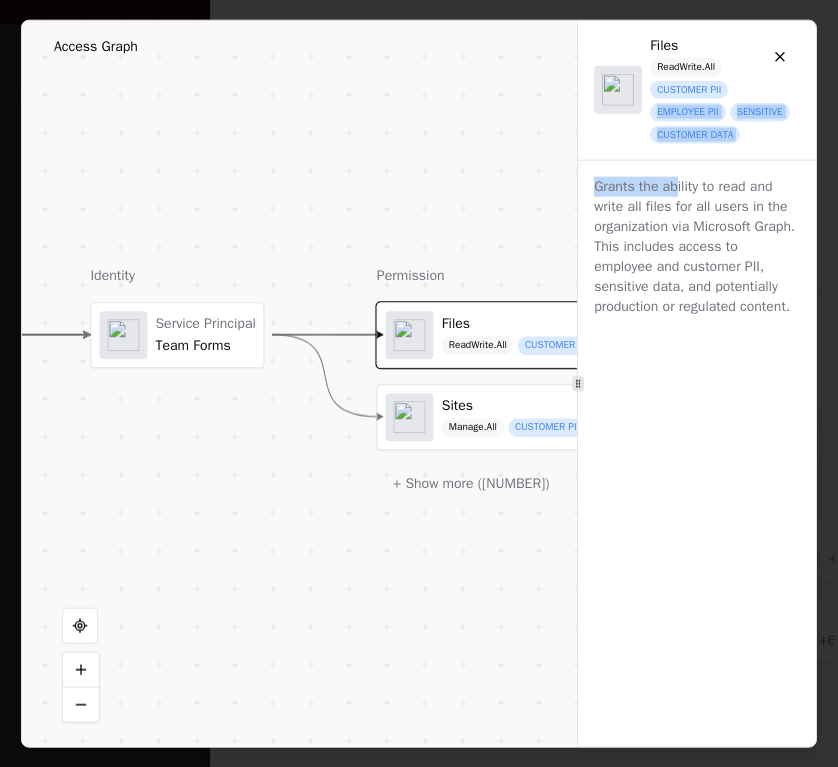 drag, startPoint x: 677, startPoint y: 97, endPoint x: 678, endPoint y: 200, distance: 103.00485 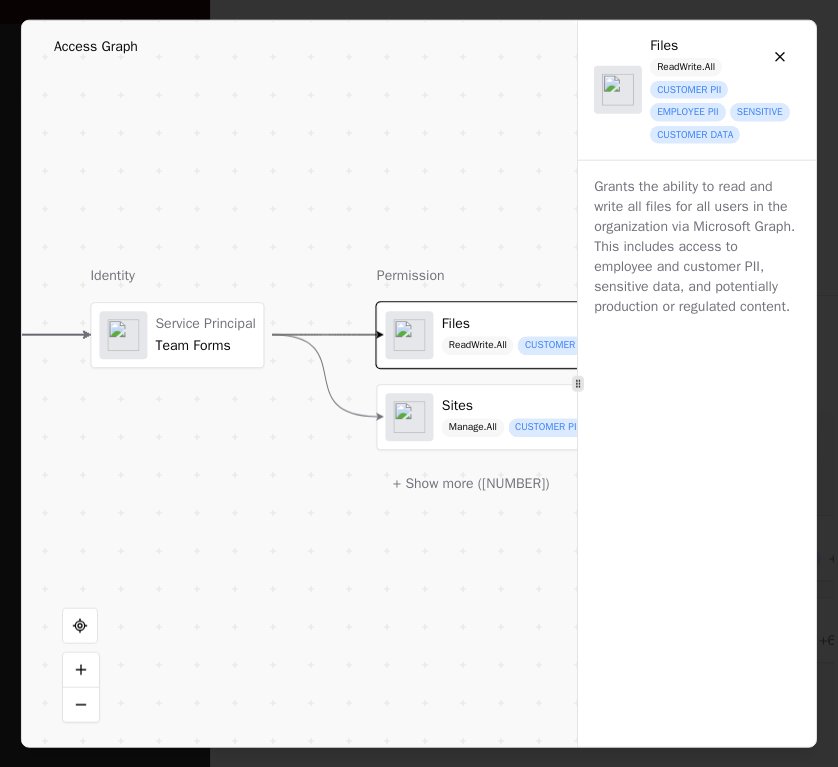 click on "Grants the ability to read and write all files for all users in the organization via Microsoft Graph. This includes access to employee and customer PII, sensitive data, and potentially production or regulated content." at bounding box center [697, 247] 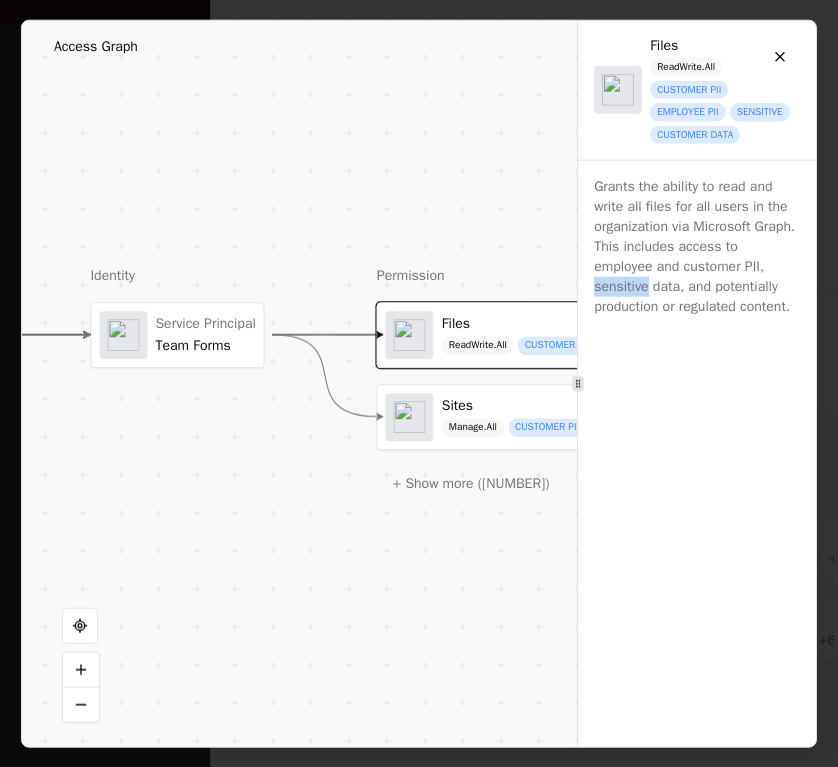 click on "Grants the ability to read and write all files for all users in the organization via Microsoft Graph. This includes access to employee and customer PII, sensitive data, and potentially production or regulated content." at bounding box center (697, 247) 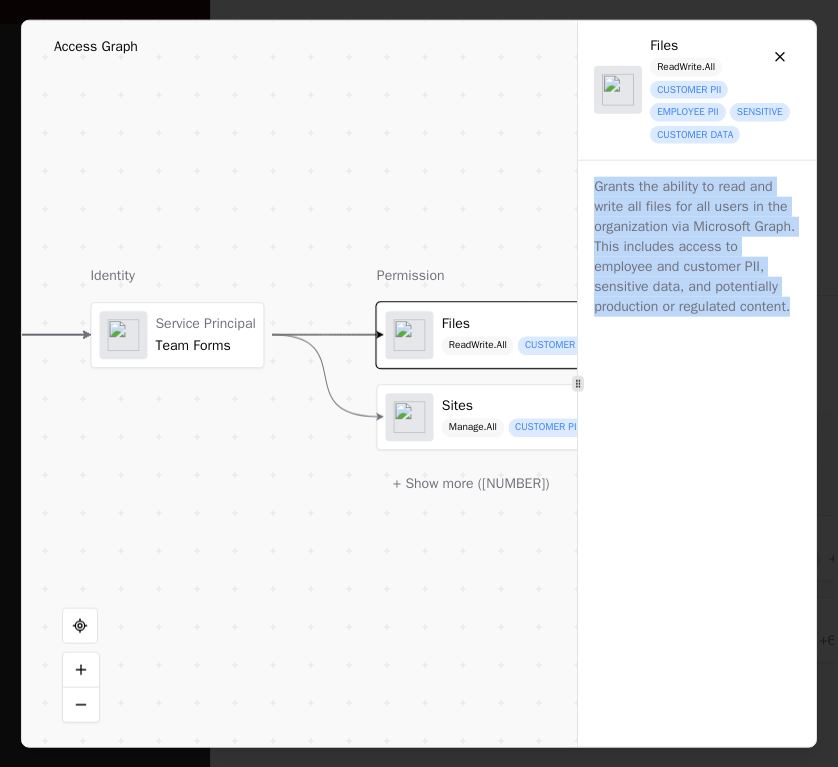 click on "Grants the ability to read and write all files for all users in the organization via Microsoft Graph. This includes access to employee and customer PII, sensitive data, and potentially production or regulated content." at bounding box center [697, 247] 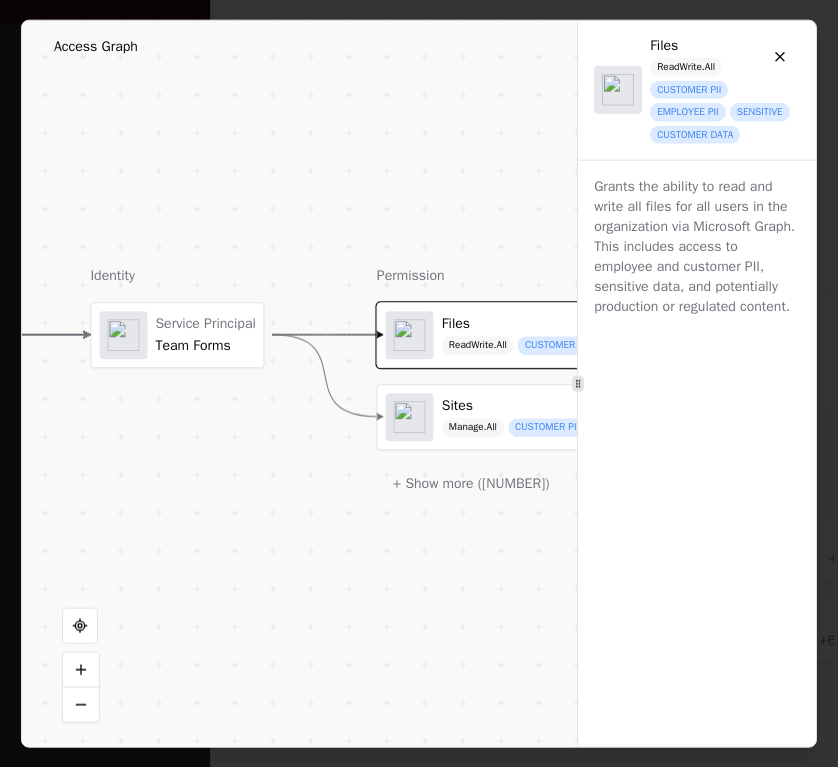 click at bounding box center [410, 417] 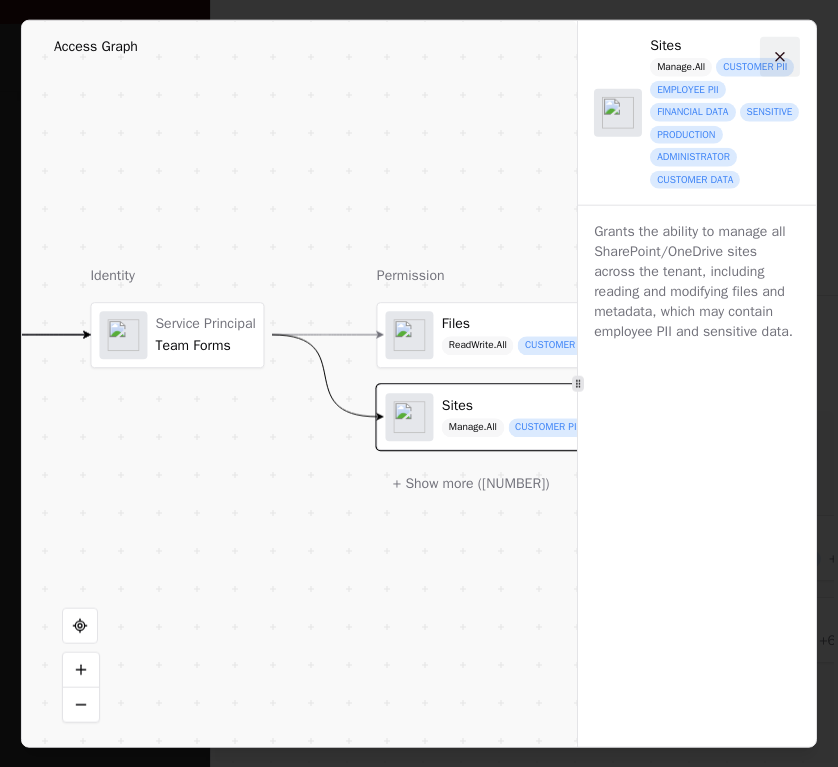 click at bounding box center [780, 56] 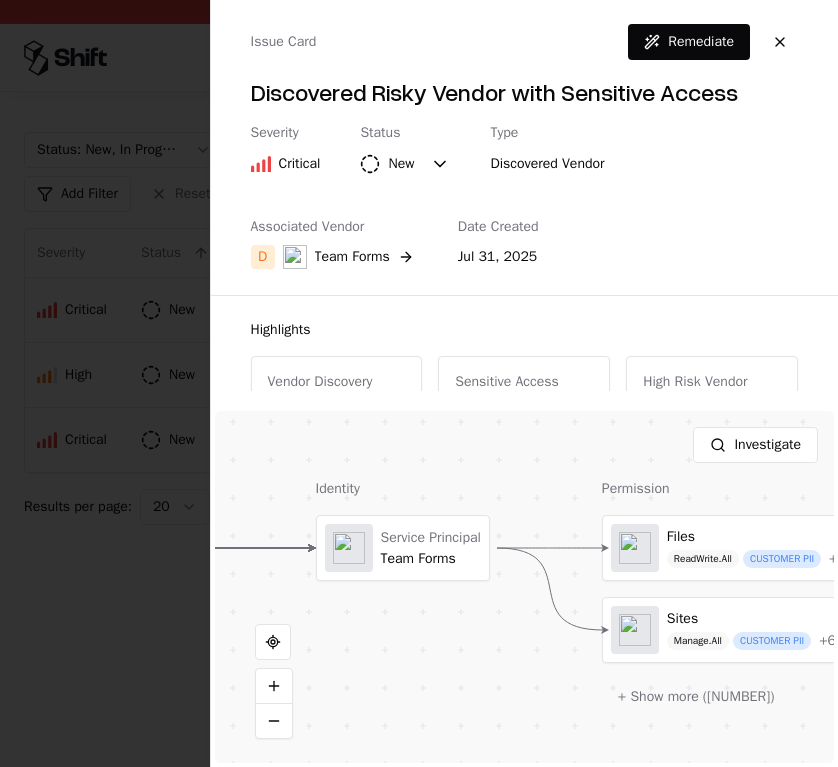 click at bounding box center (419, 383) 